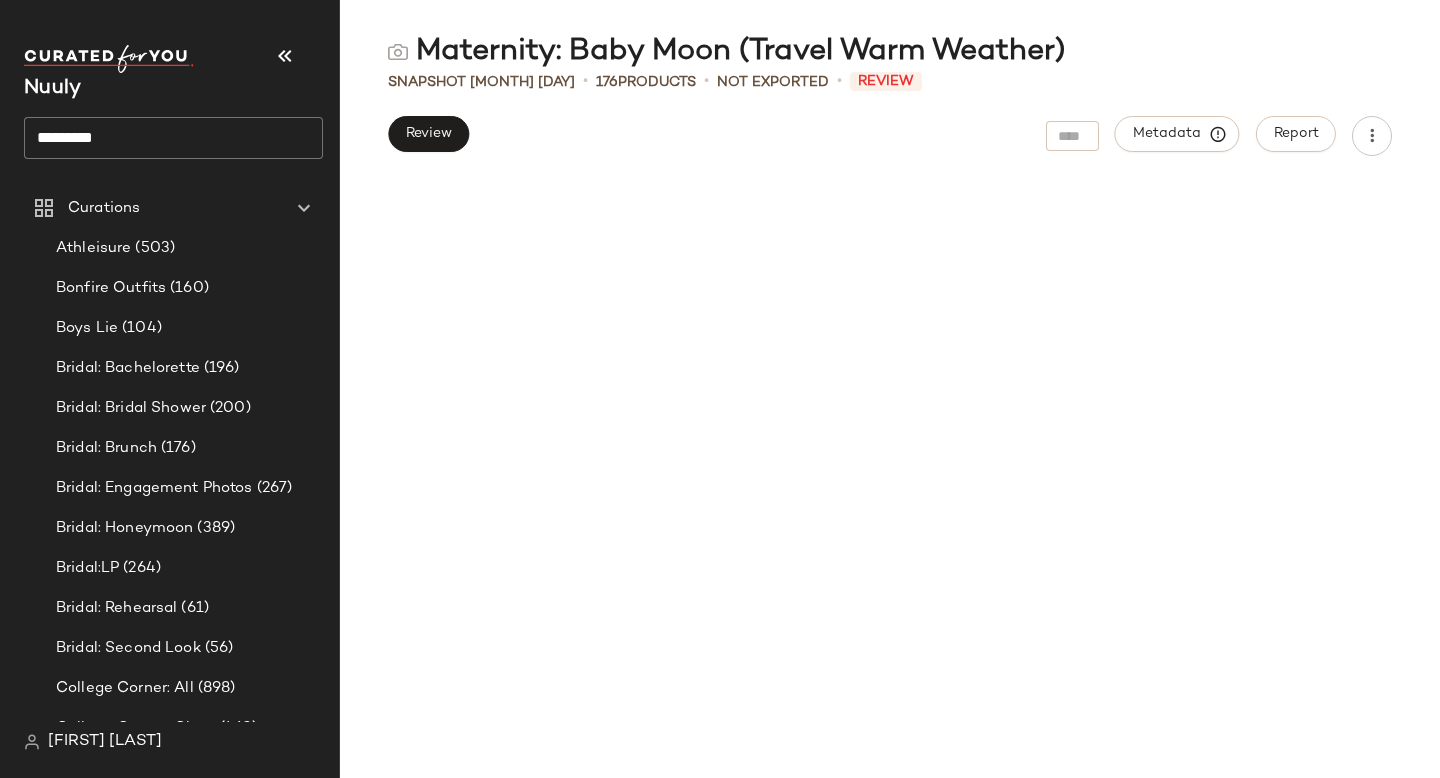 scroll, scrollTop: 0, scrollLeft: 0, axis: both 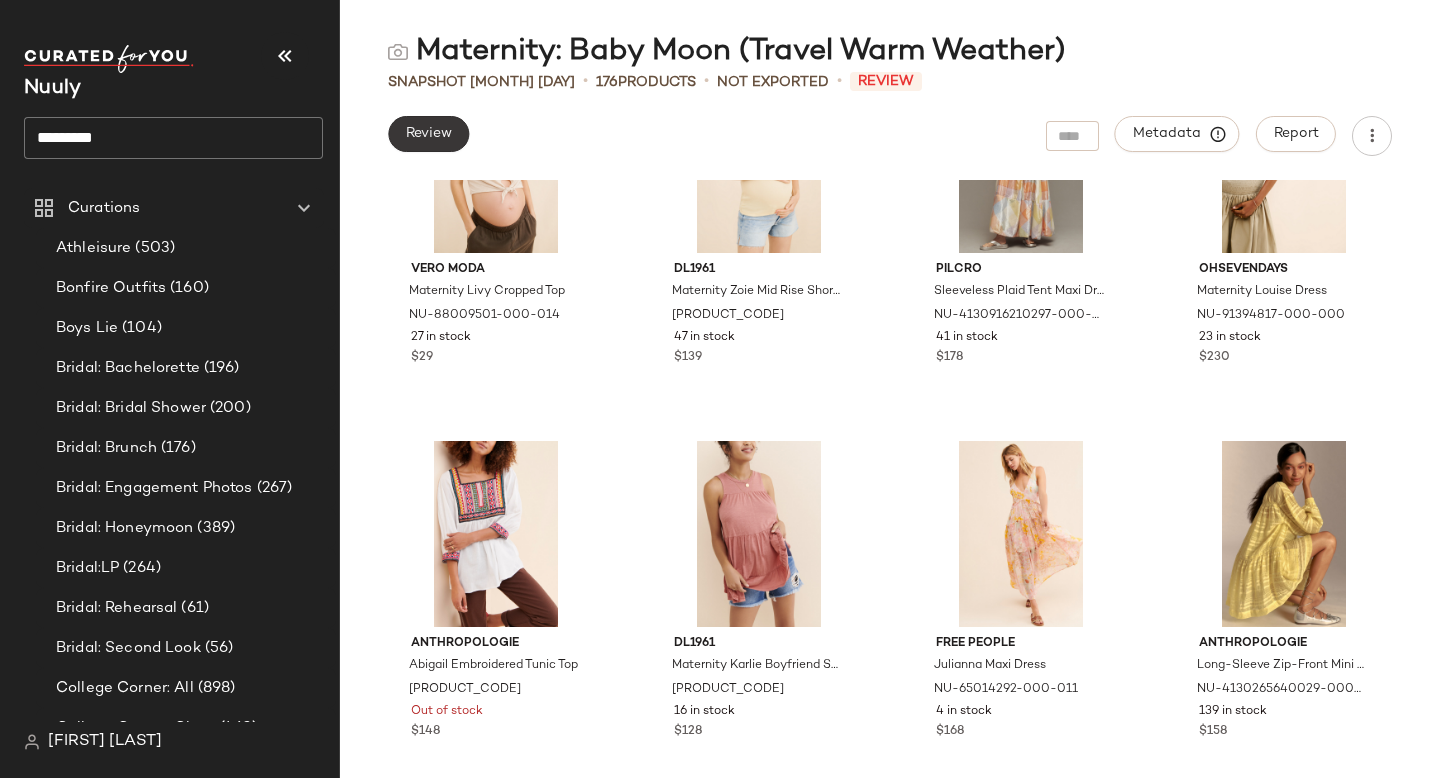 click on "Review" at bounding box center [428, 134] 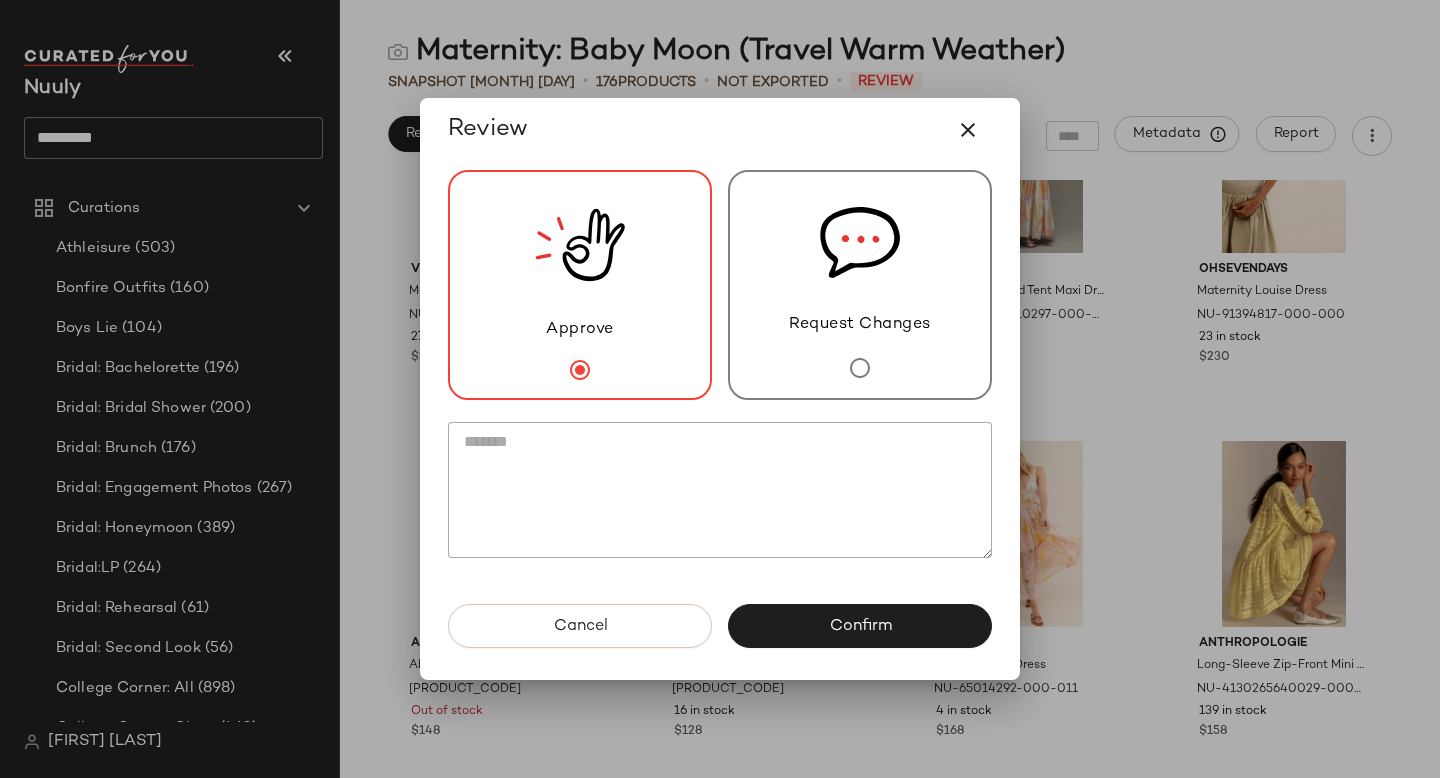 click 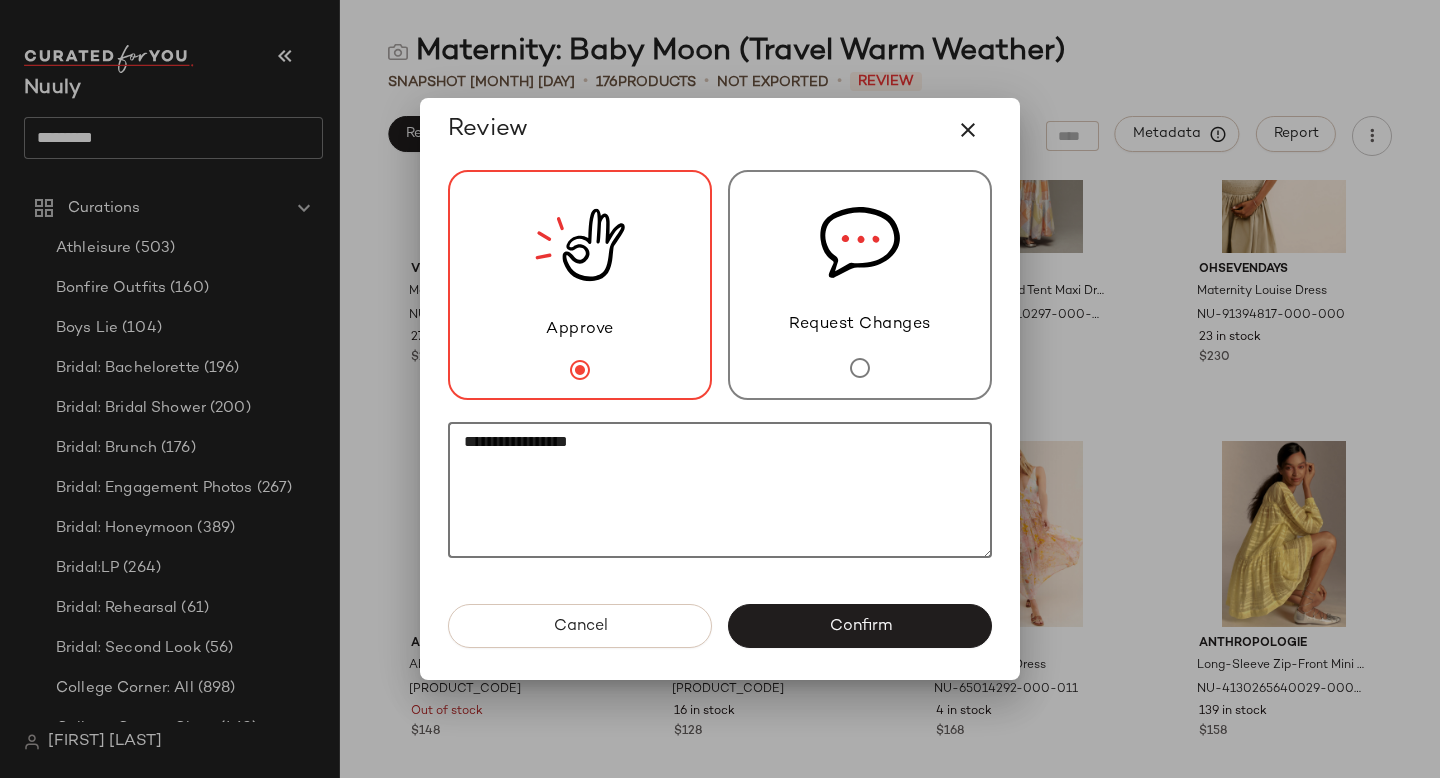 paste on "**********" 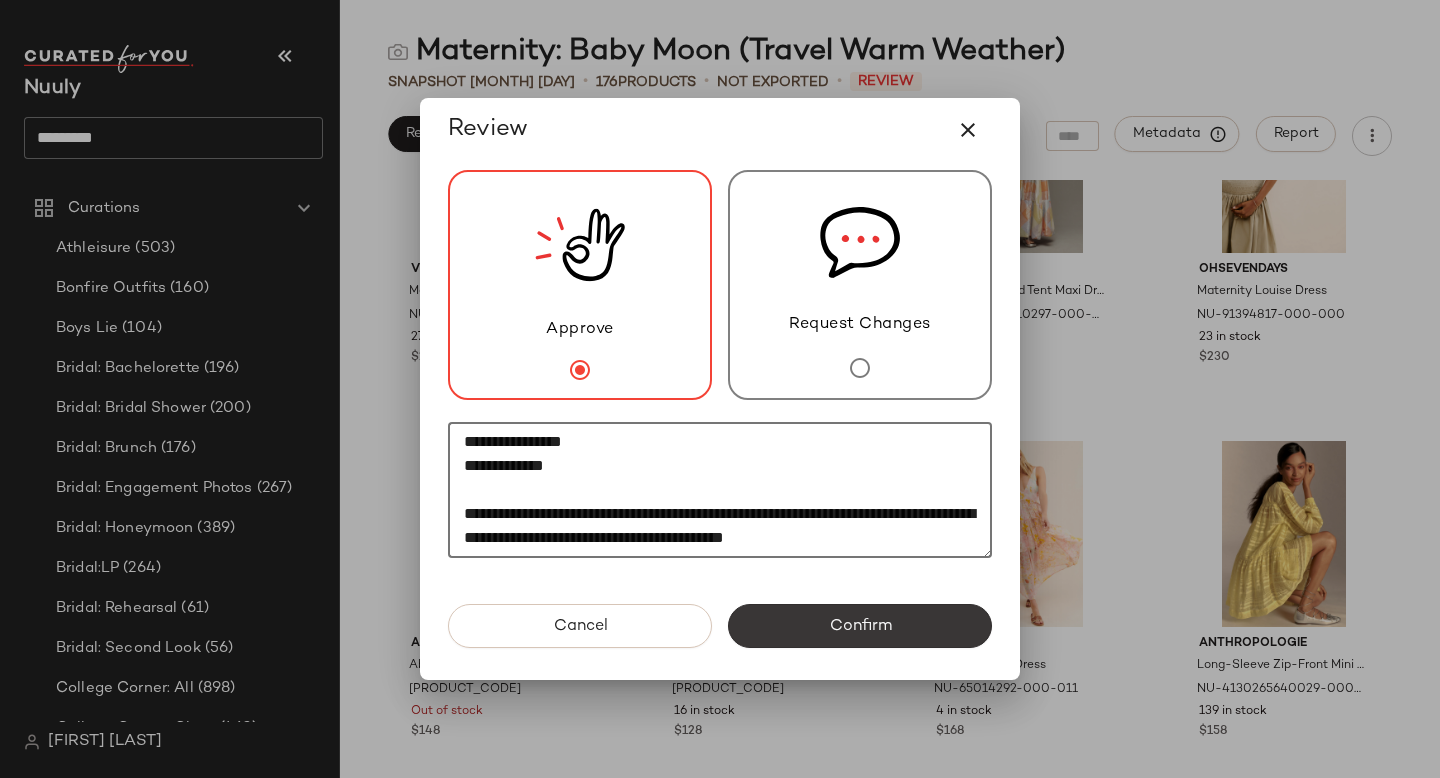 type on "**********" 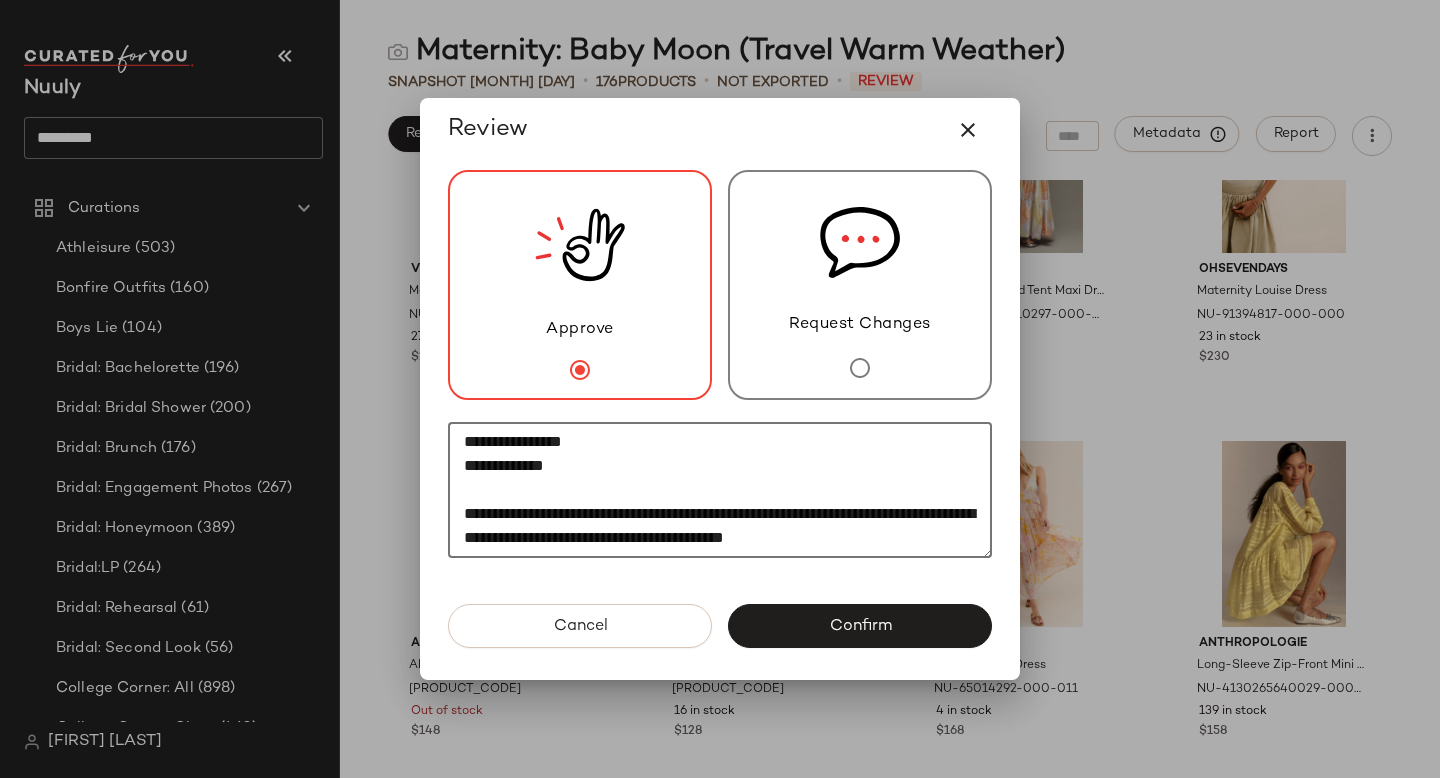 click on "Confirm" at bounding box center [860, 626] 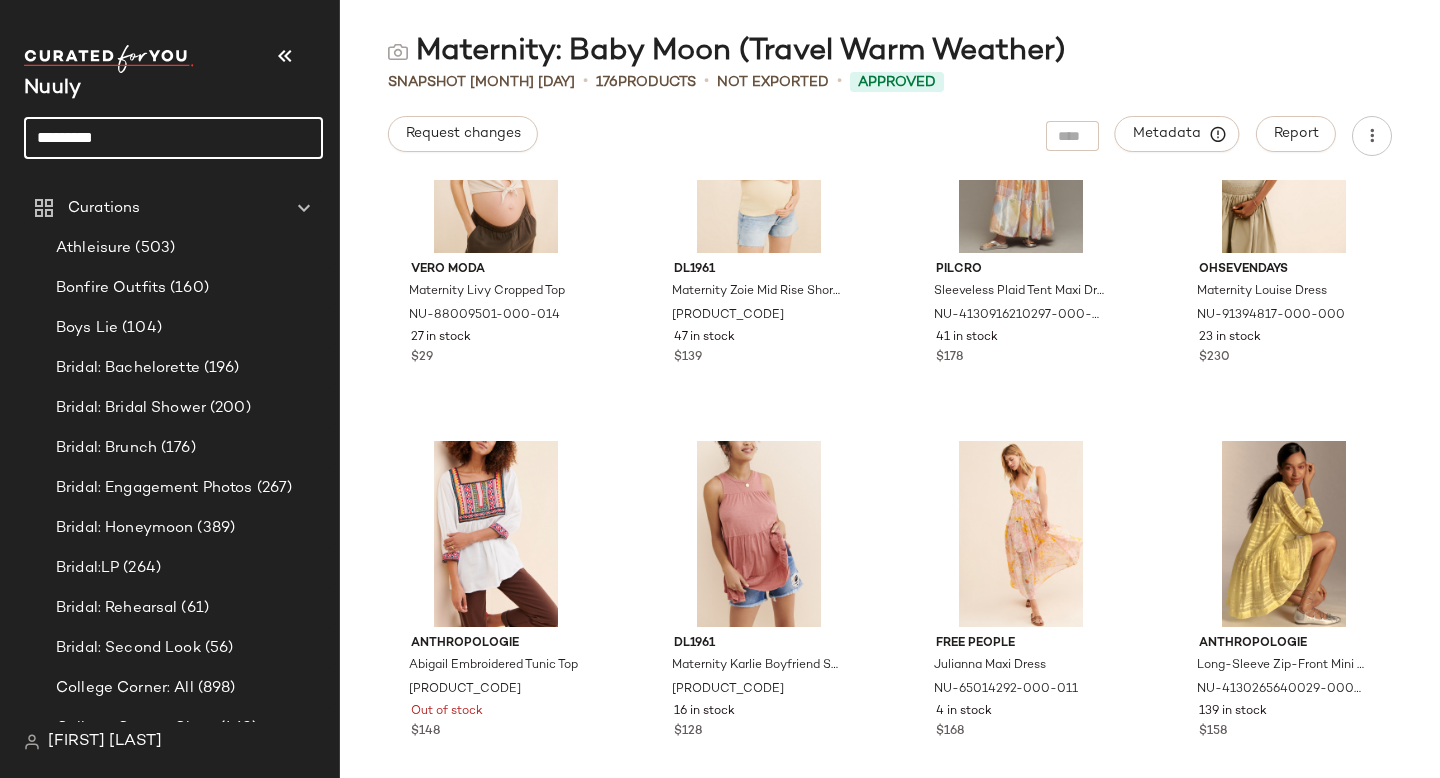drag, startPoint x: 117, startPoint y: 137, endPoint x: 0, endPoint y: 137, distance: 117 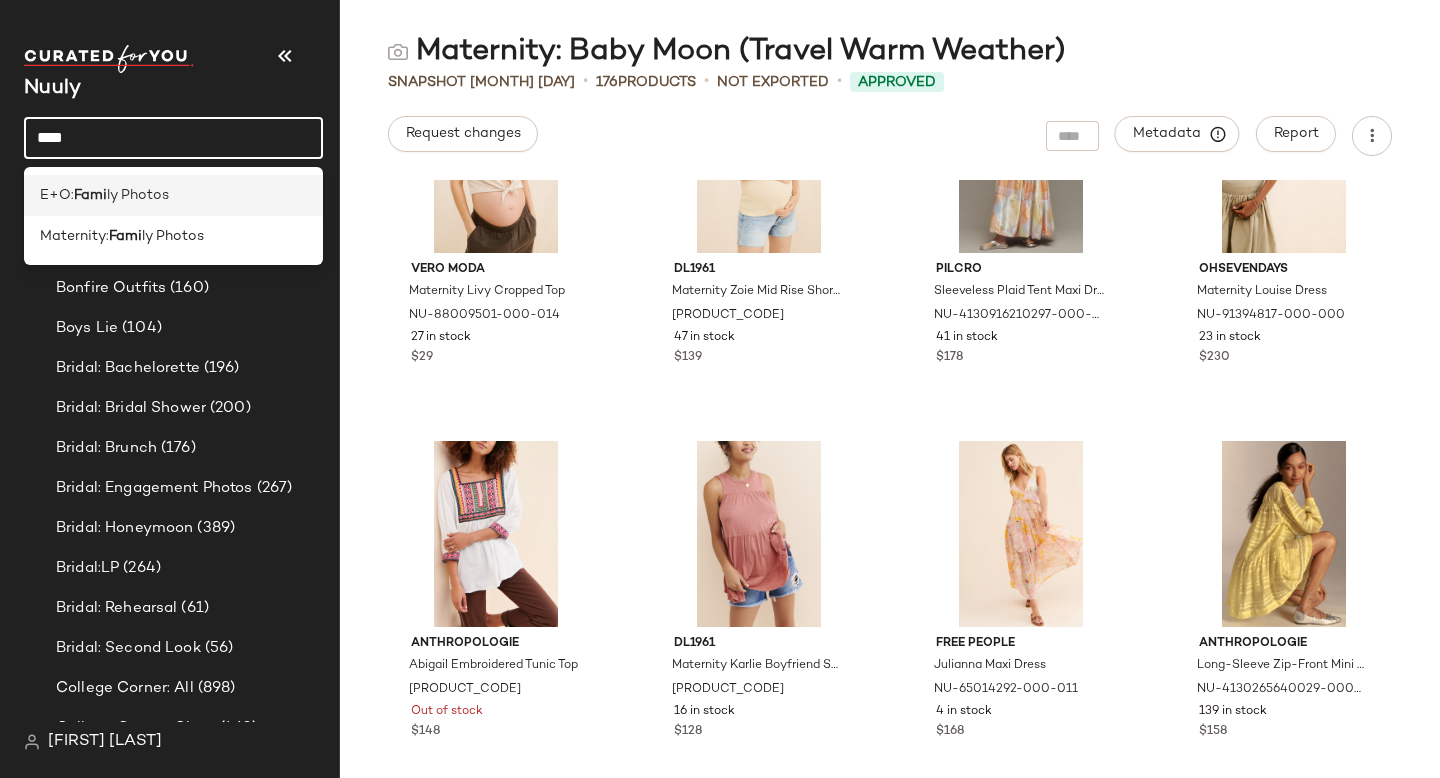 type on "****" 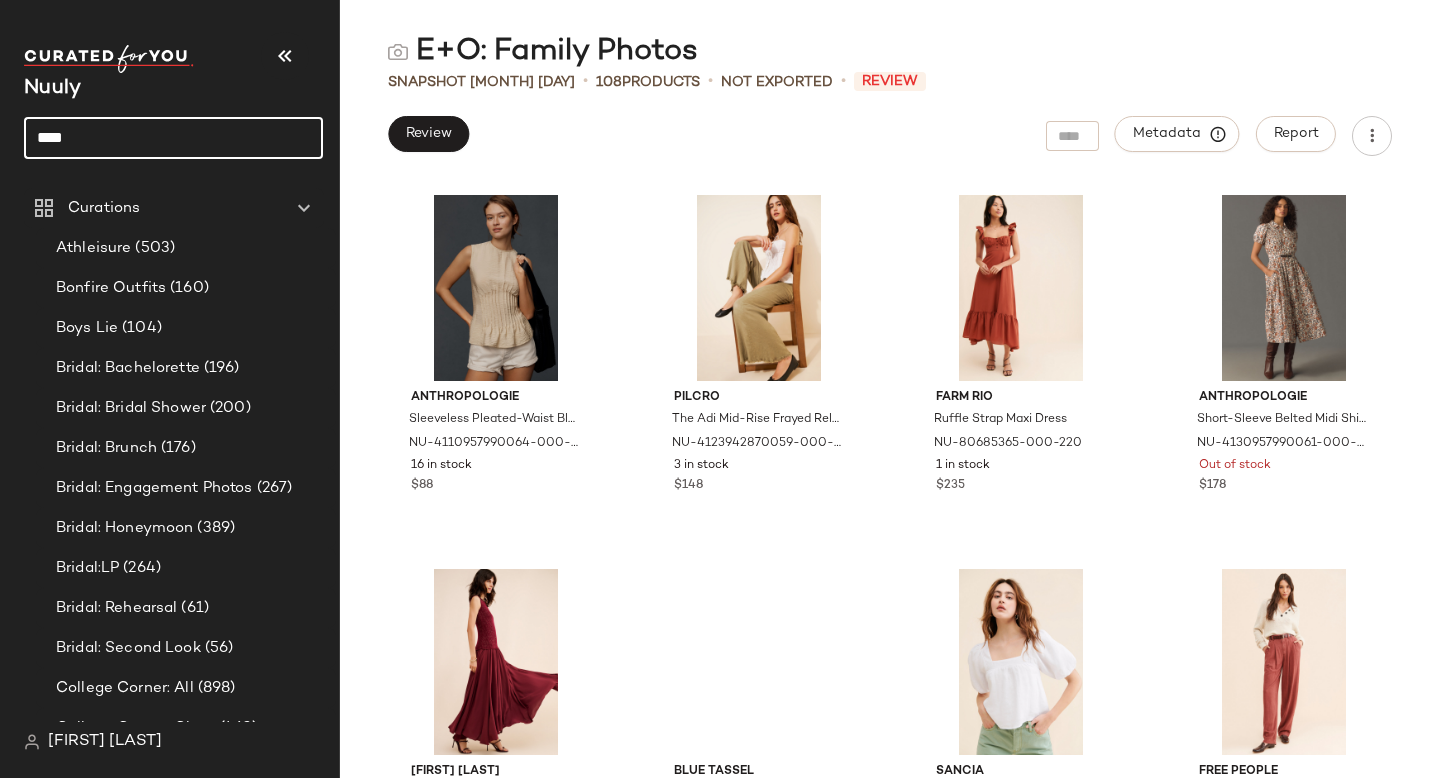 click on "****" 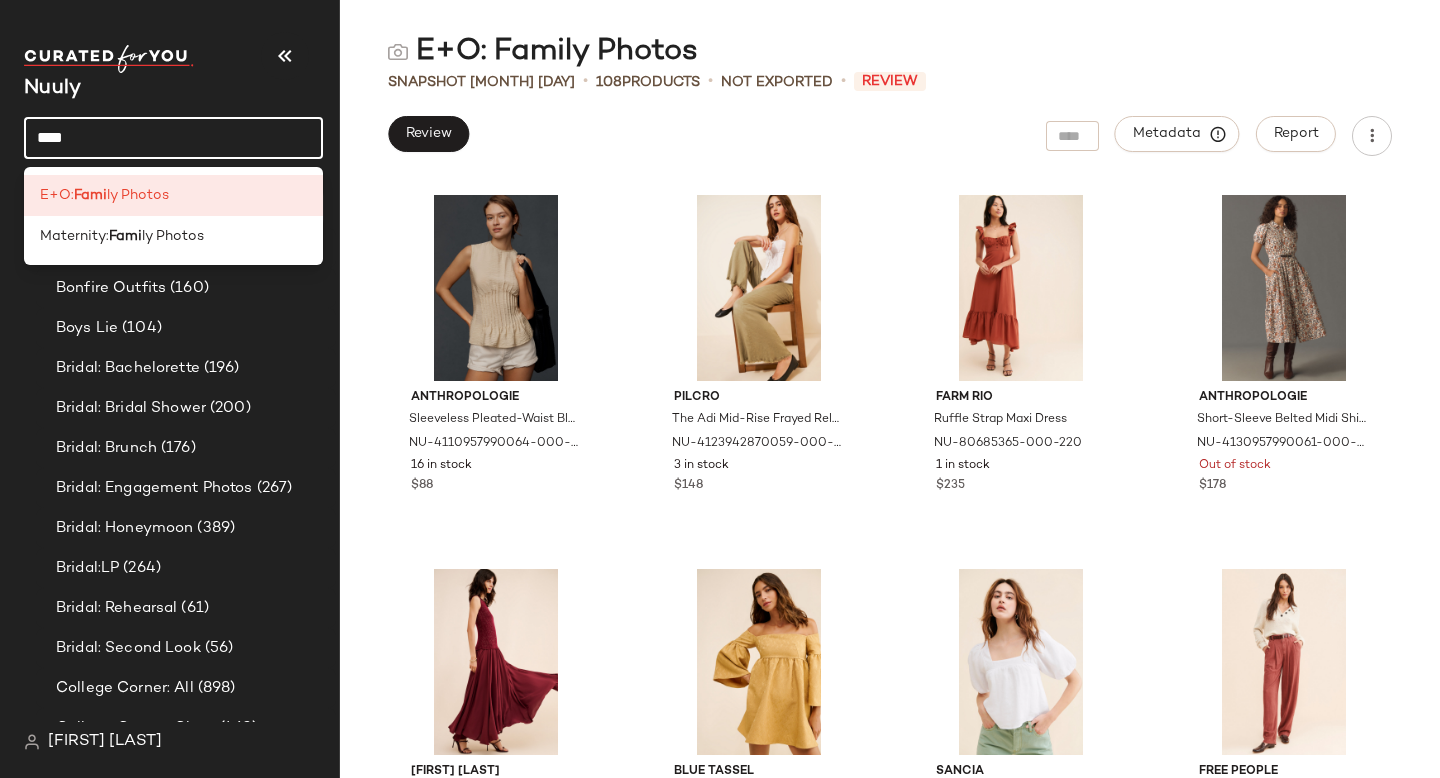 click on "ly Photos" at bounding box center (138, 195) 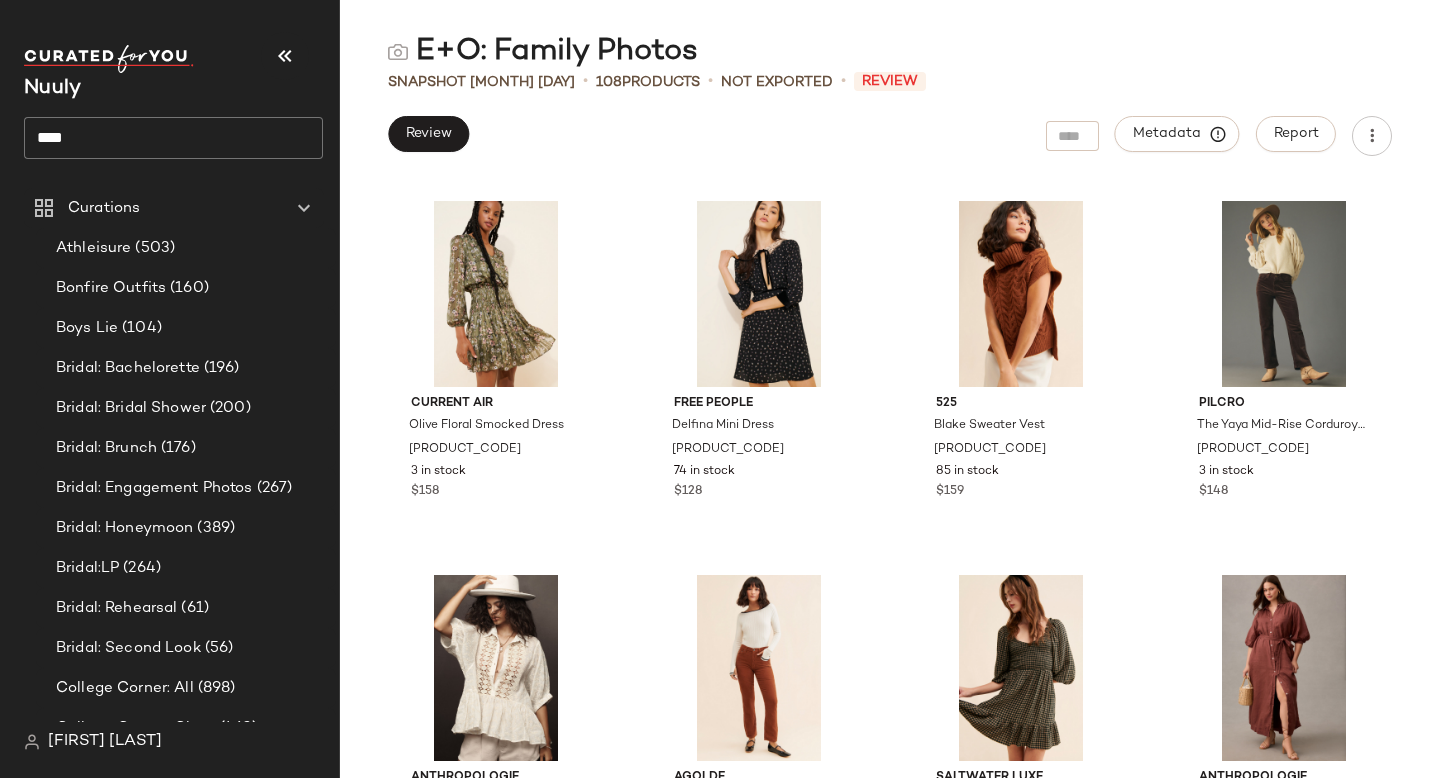 scroll, scrollTop: 3386, scrollLeft: 0, axis: vertical 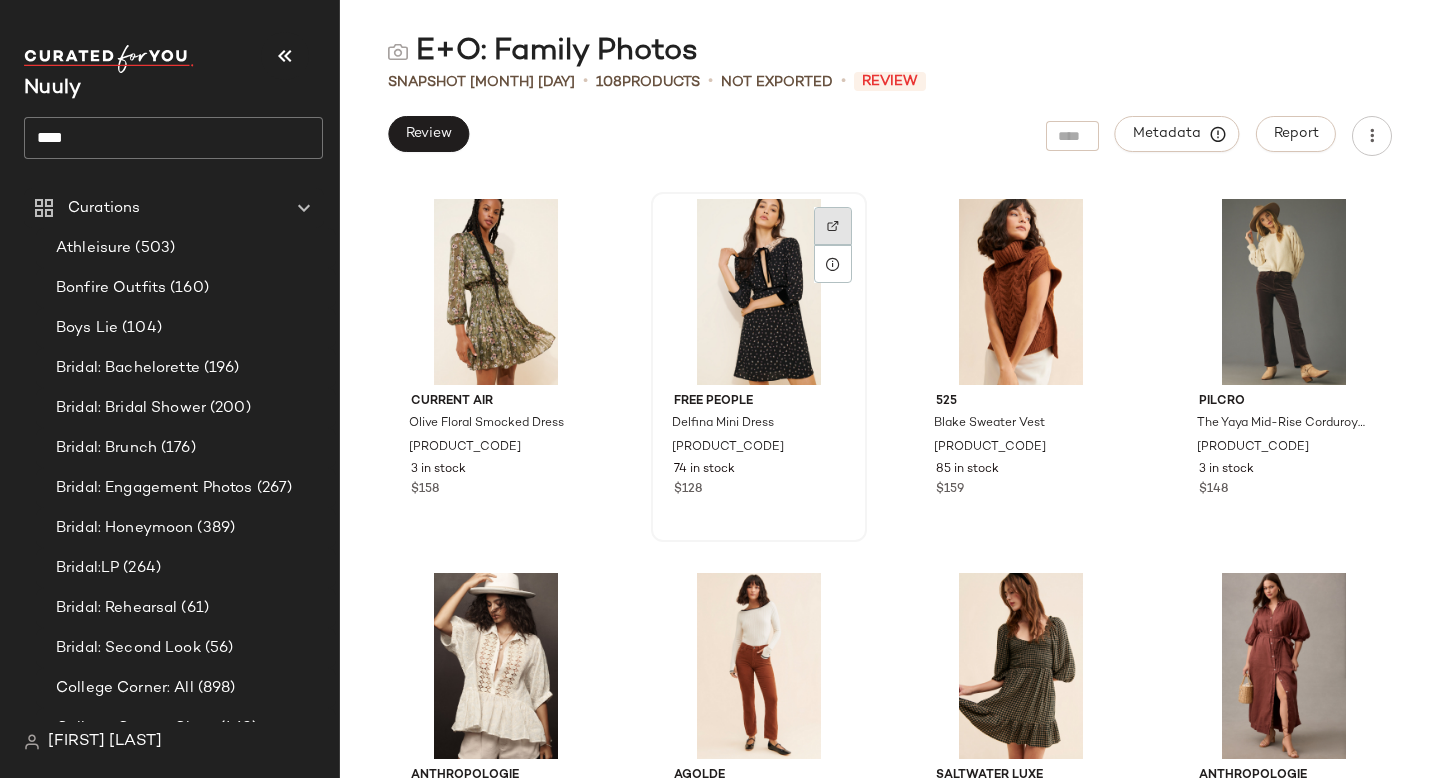 click 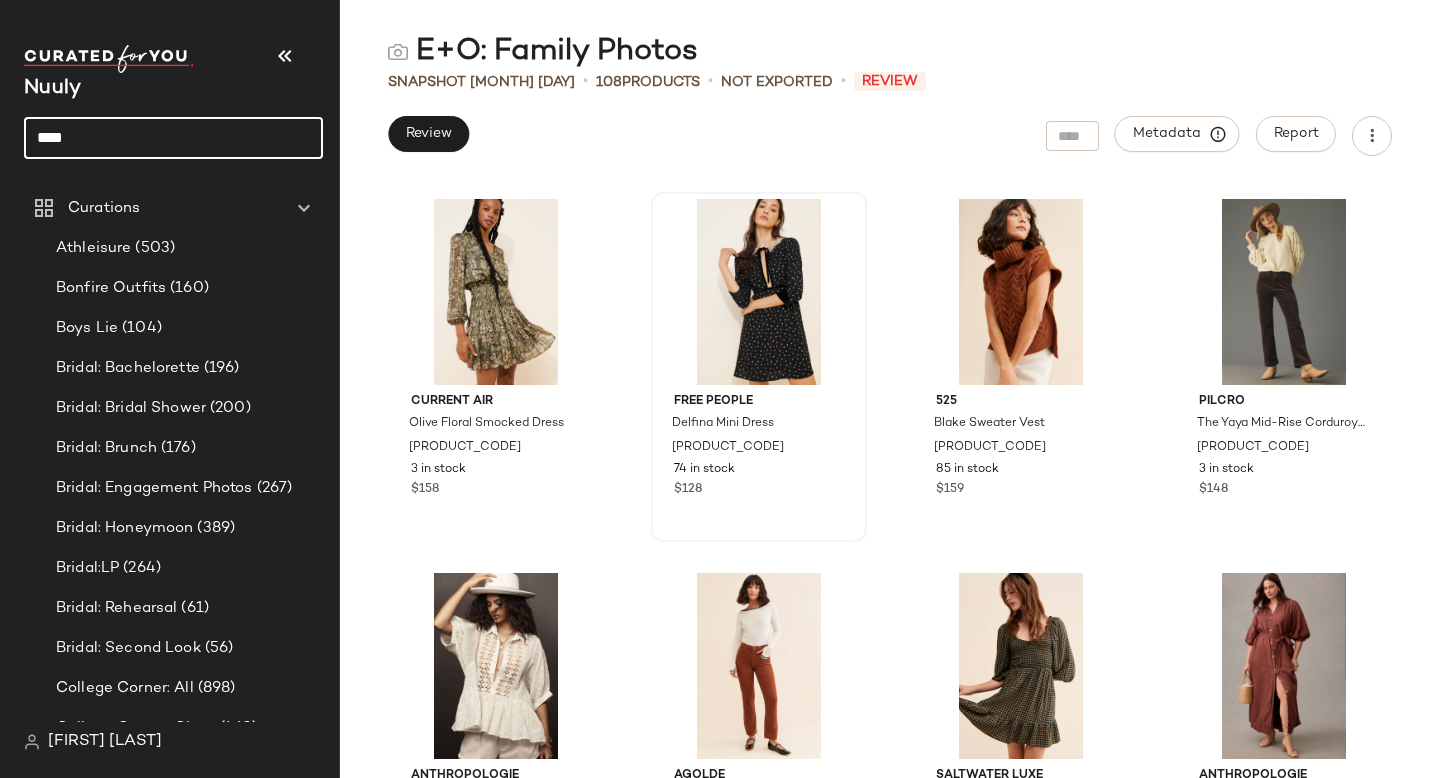 drag, startPoint x: 196, startPoint y: 140, endPoint x: 0, endPoint y: 132, distance: 196.1632 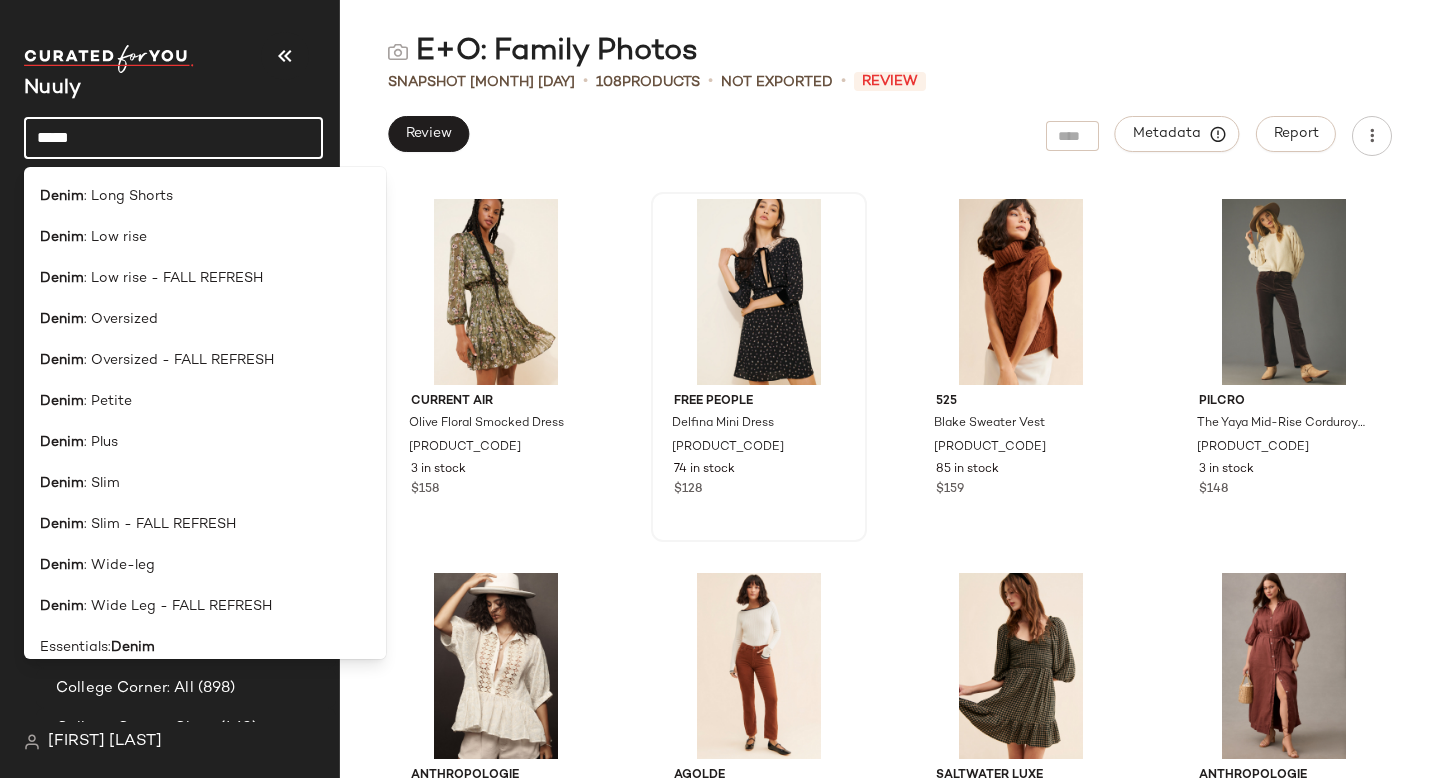 scroll, scrollTop: 718, scrollLeft: 0, axis: vertical 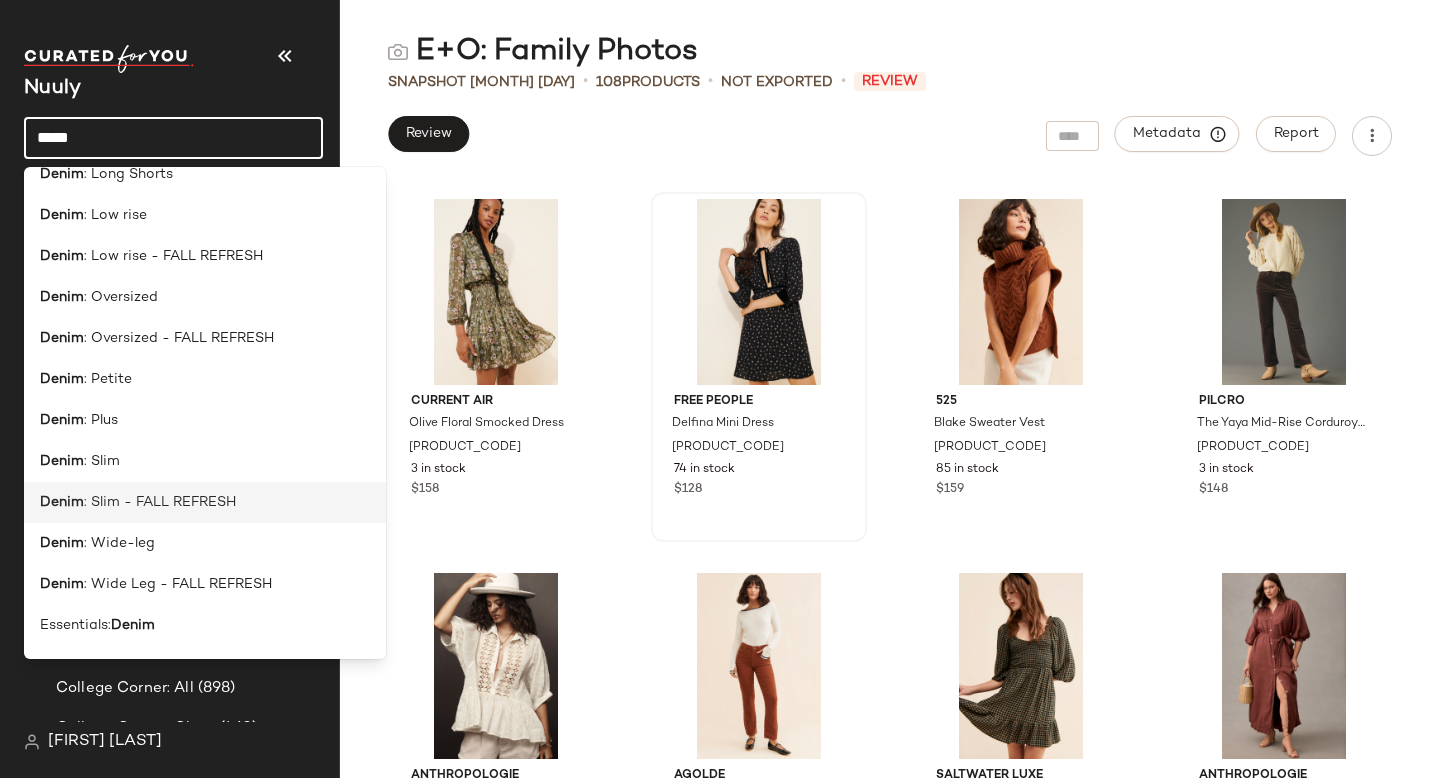 click on ": Slim - FALL REFRESH" at bounding box center (160, 502) 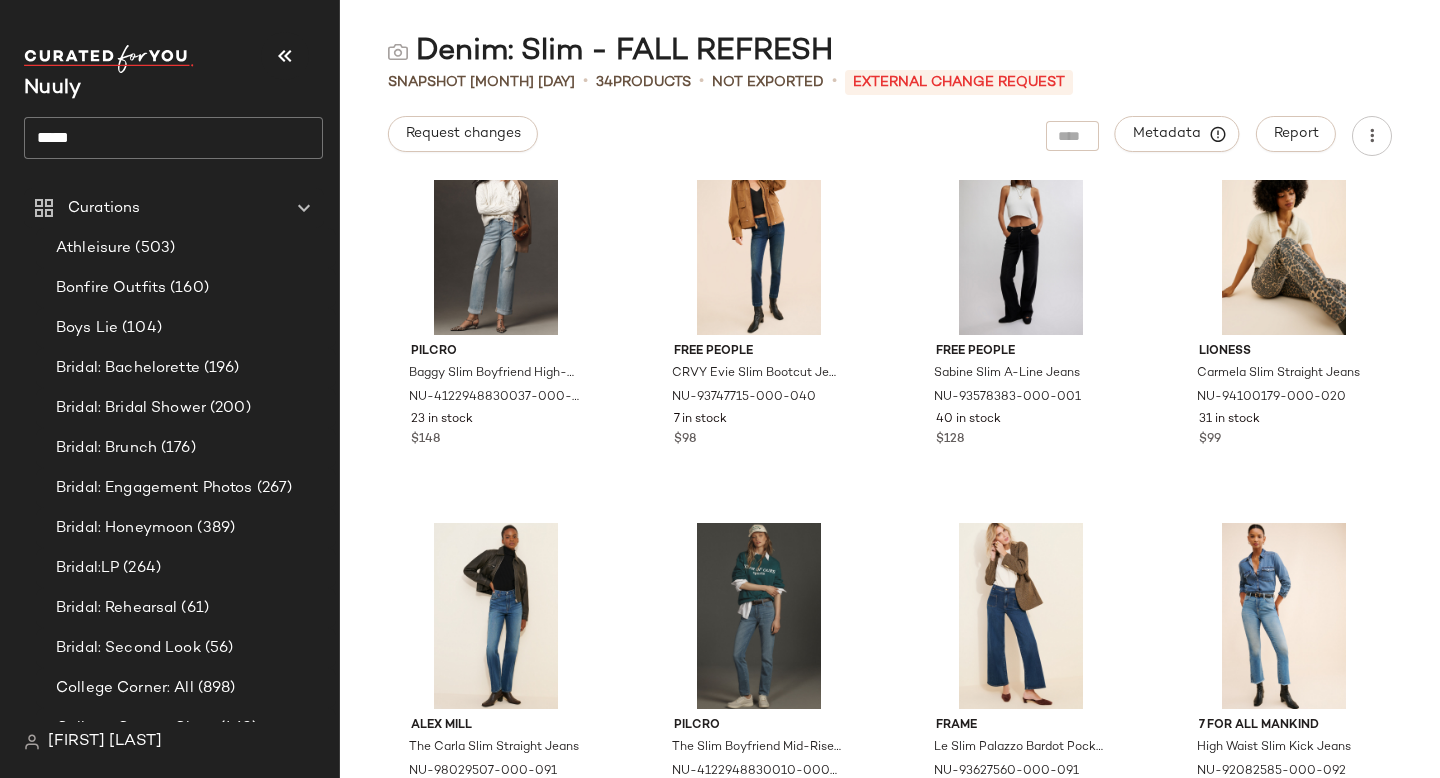 scroll, scrollTop: 37, scrollLeft: 0, axis: vertical 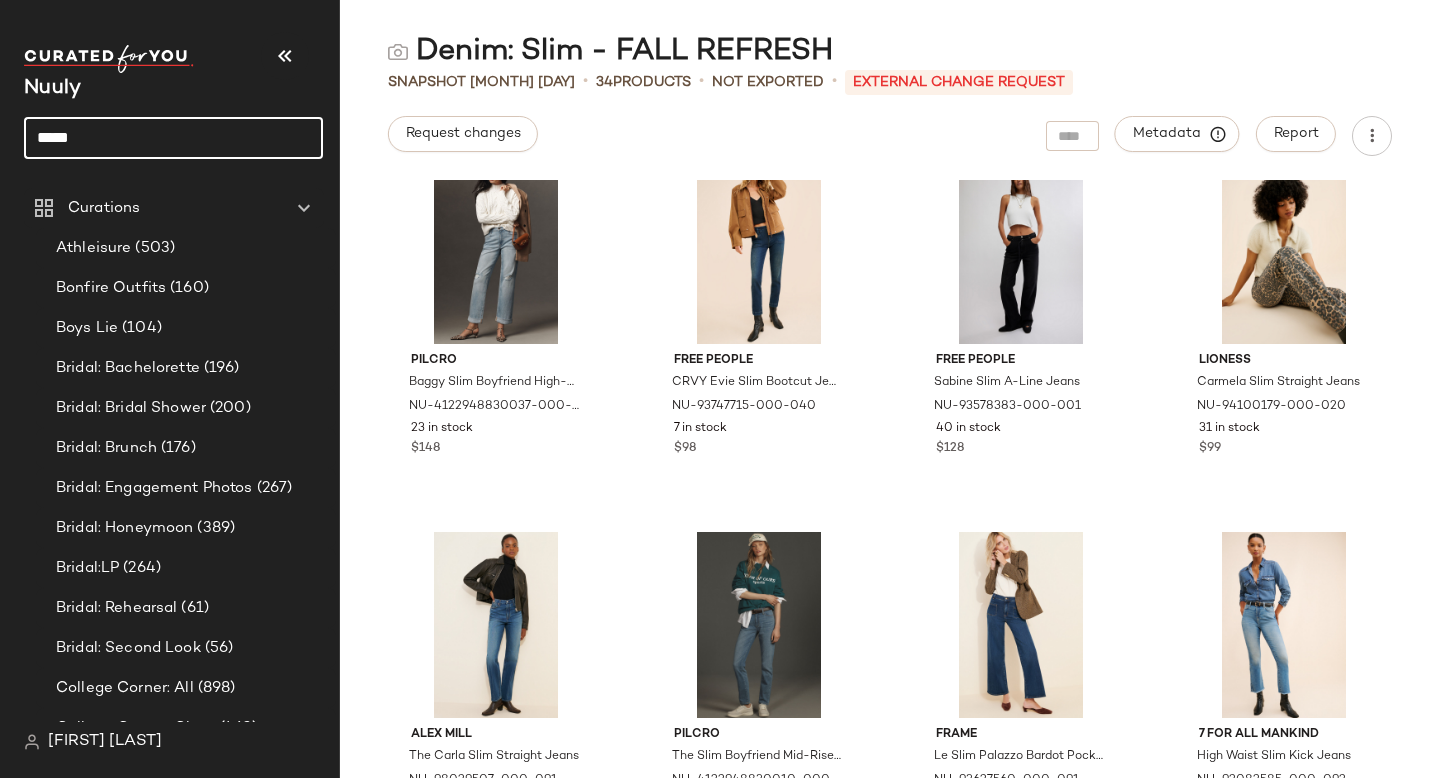 drag, startPoint x: 108, startPoint y: 128, endPoint x: 0, endPoint y: 166, distance: 114.49017 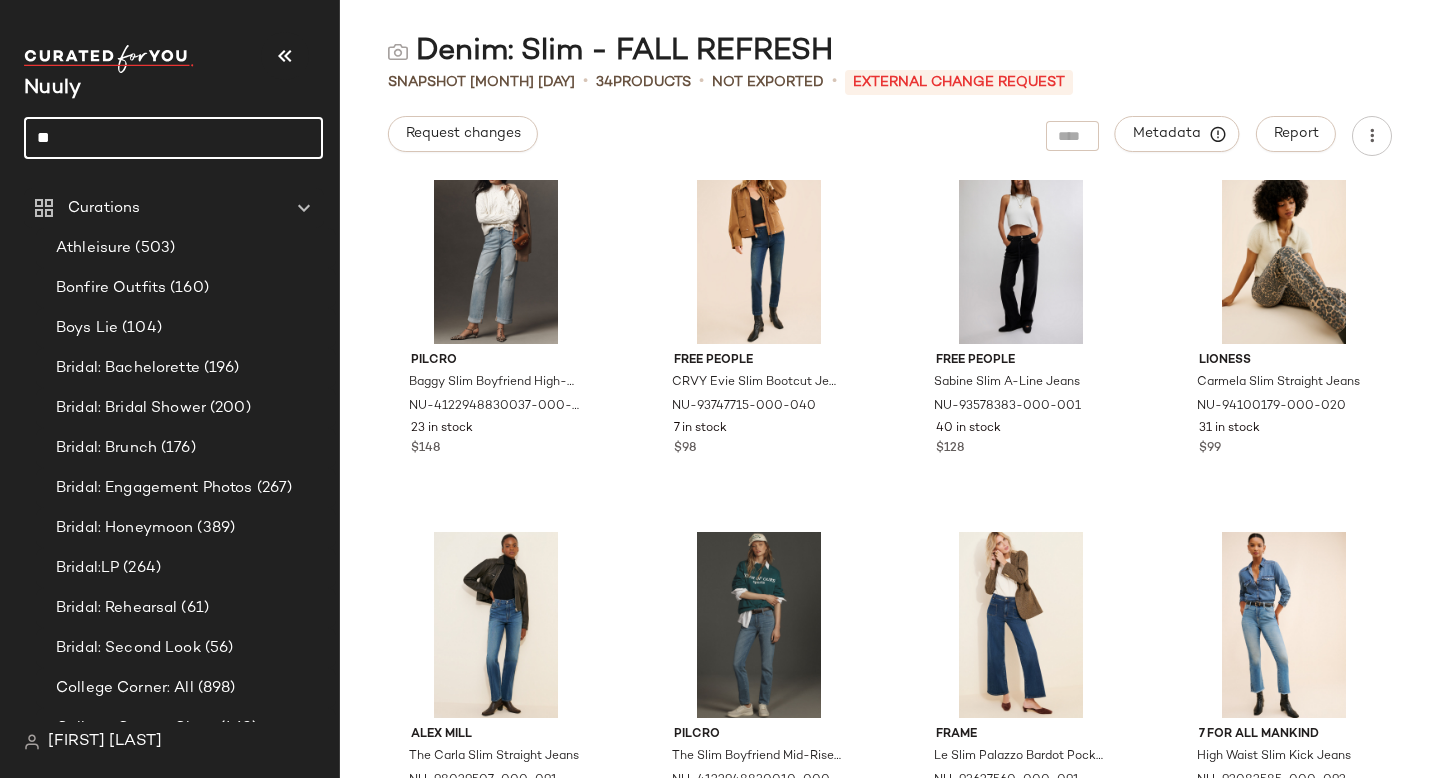 type on "*" 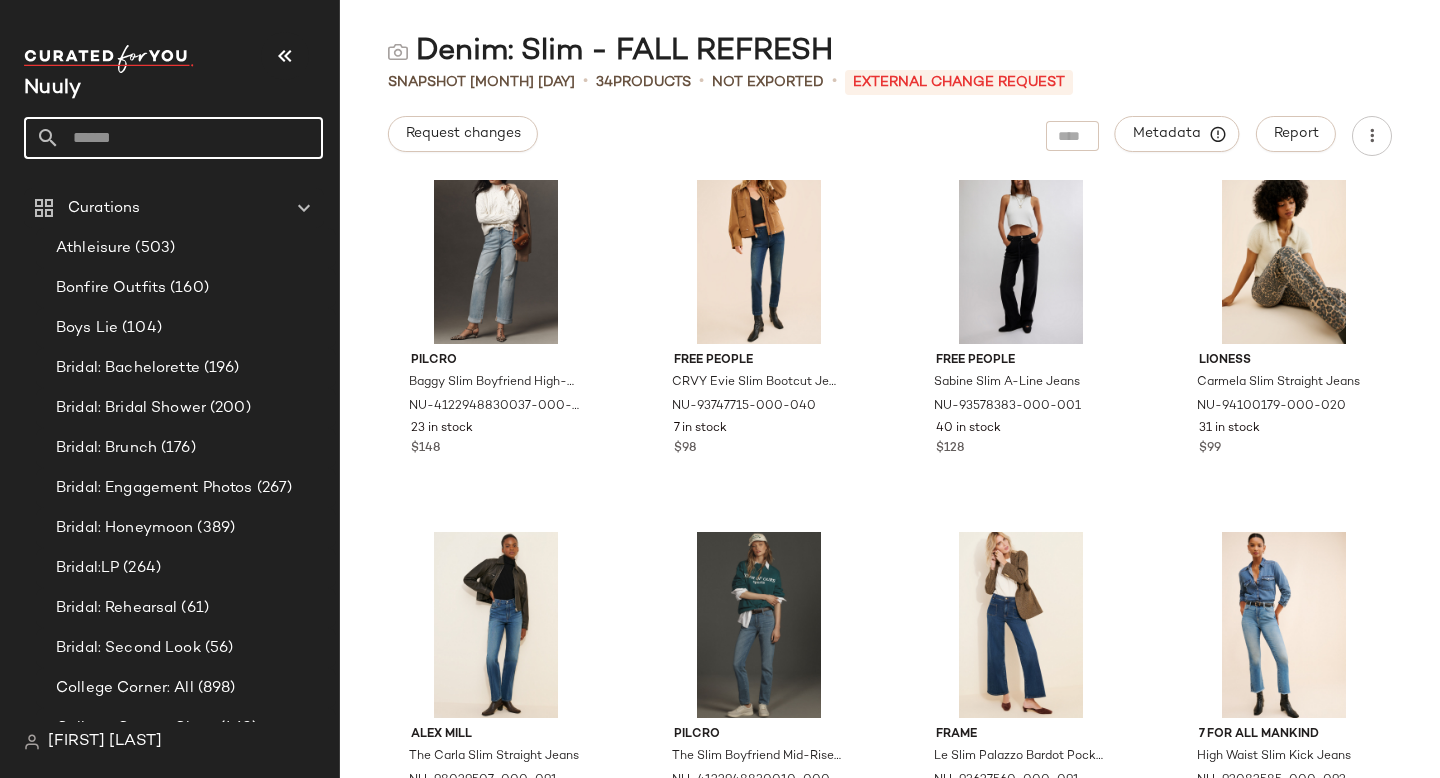 type 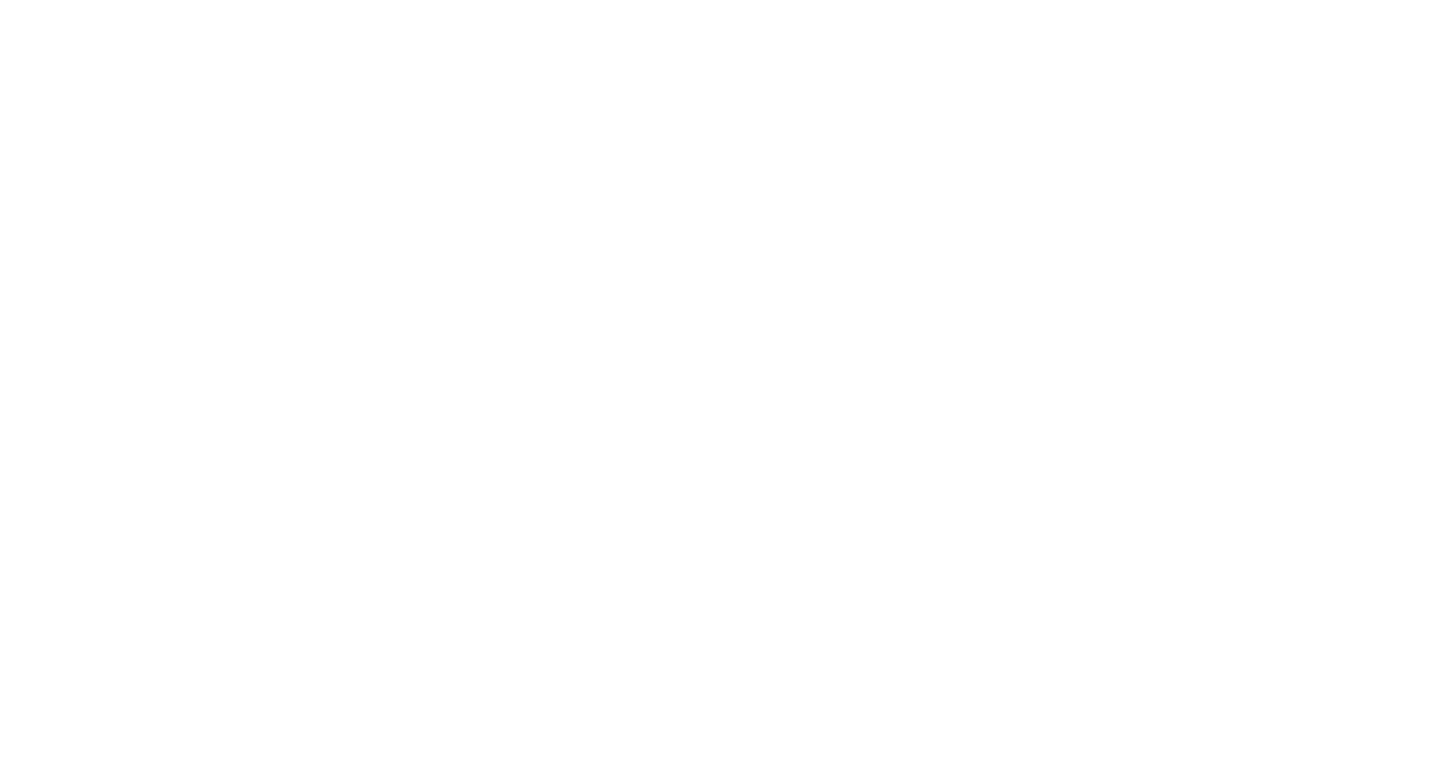 scroll, scrollTop: 0, scrollLeft: 0, axis: both 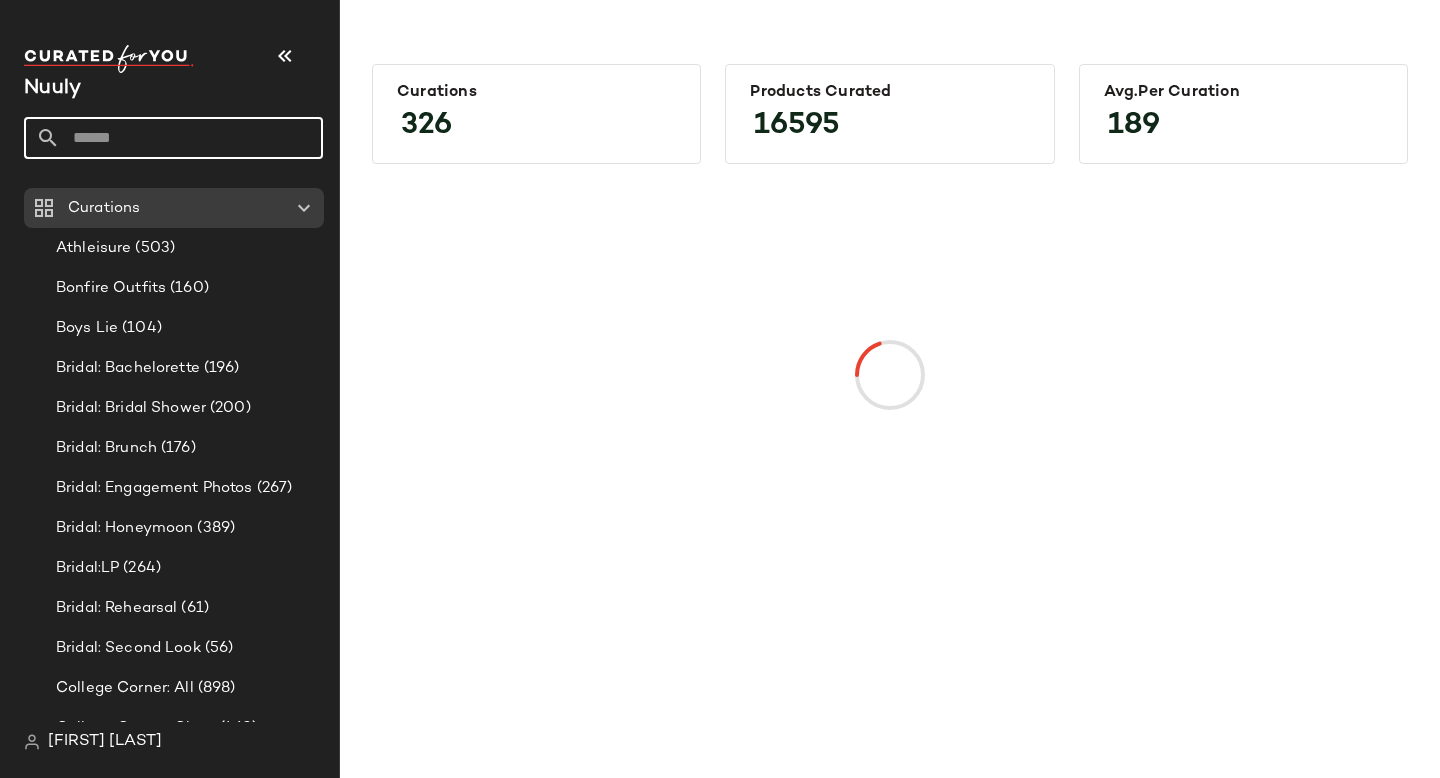 click 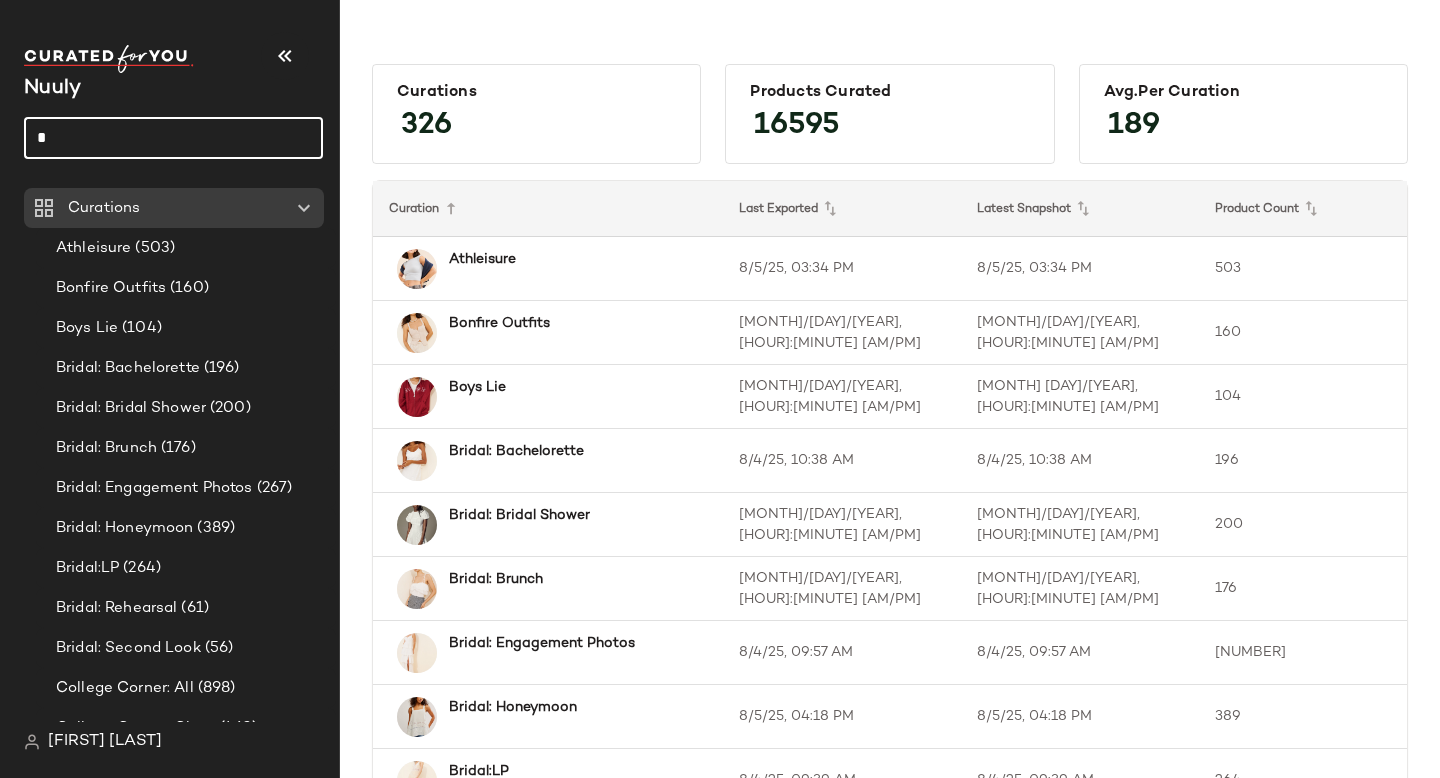 type on "*" 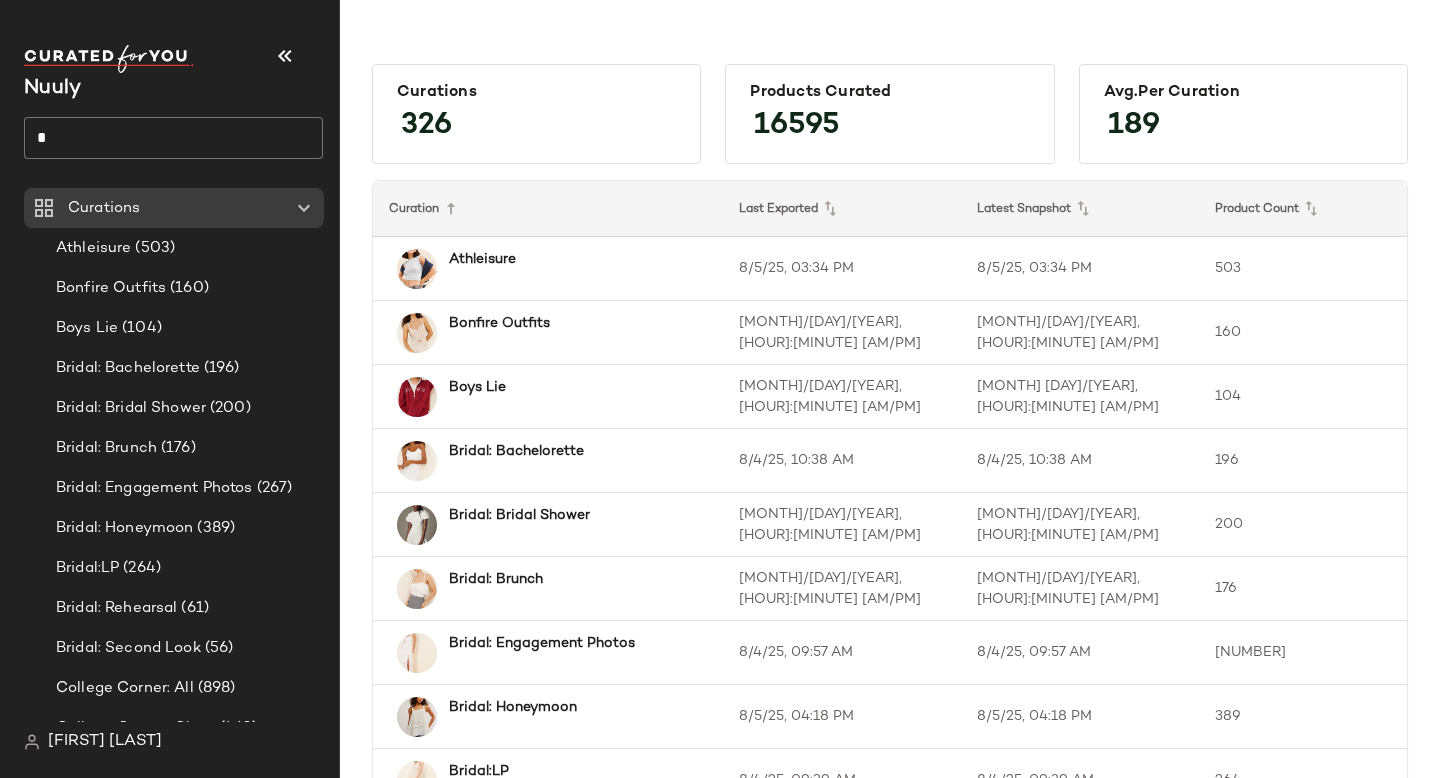 click on "Nuuly" at bounding box center [173, 89] 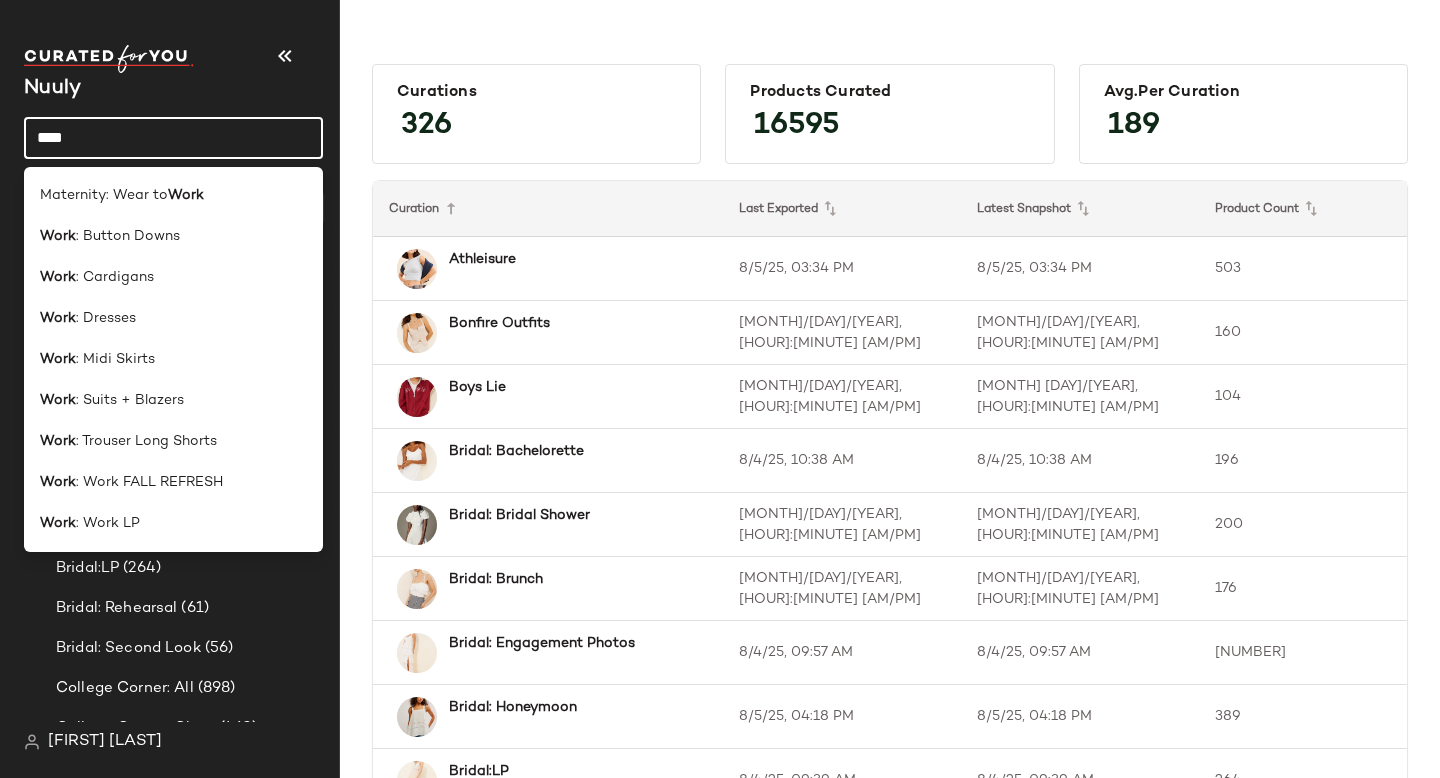 type on "****" 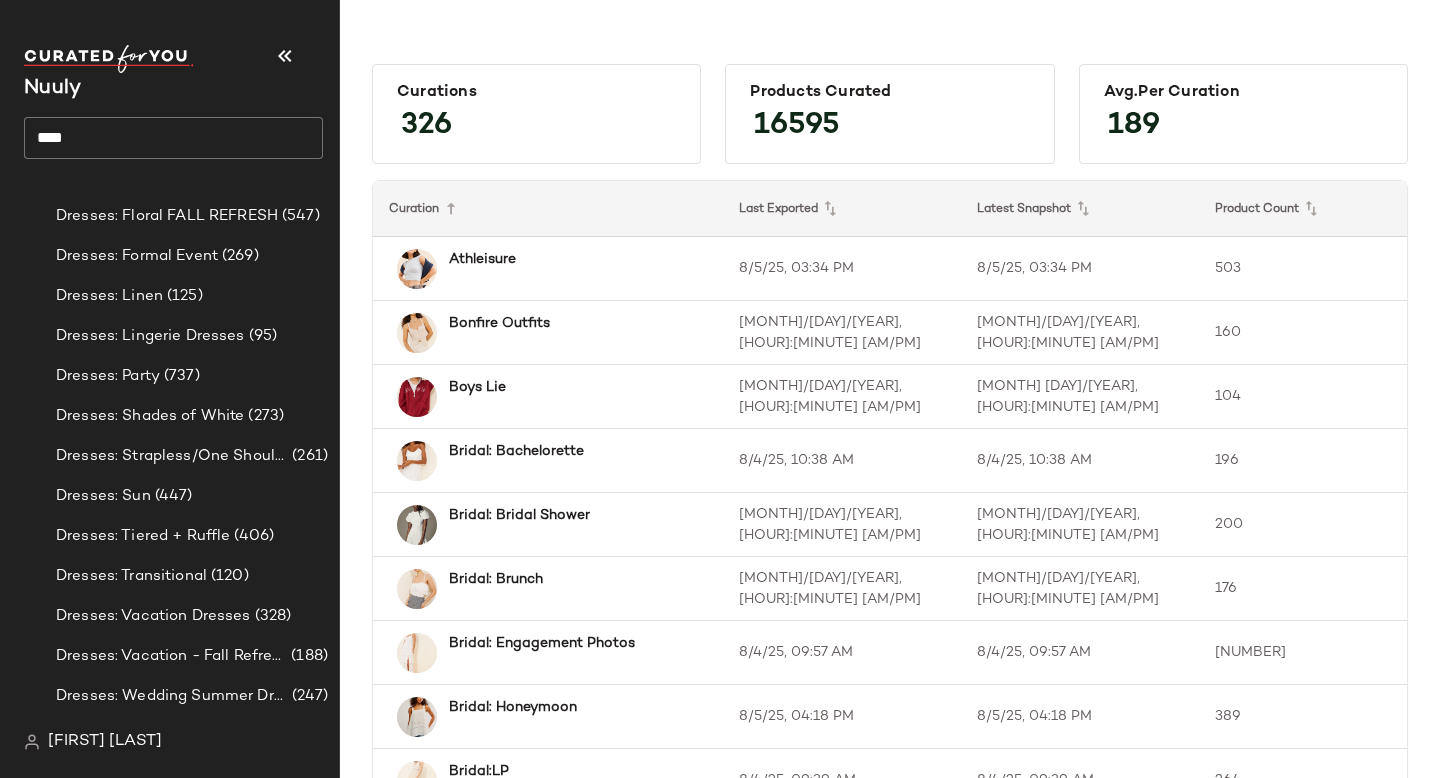scroll, scrollTop: 3551, scrollLeft: 0, axis: vertical 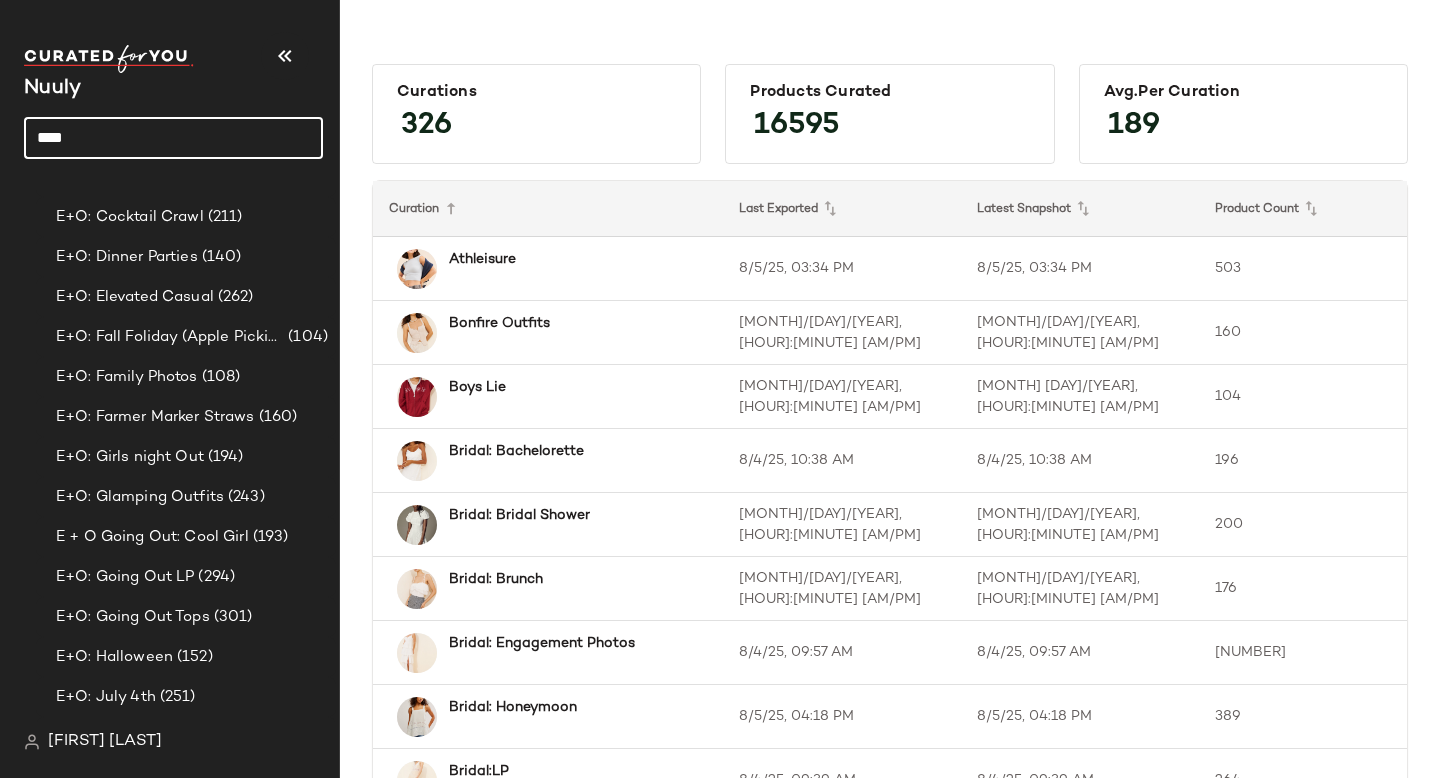 drag, startPoint x: 108, startPoint y: 146, endPoint x: 17, endPoint y: 131, distance: 92.22798 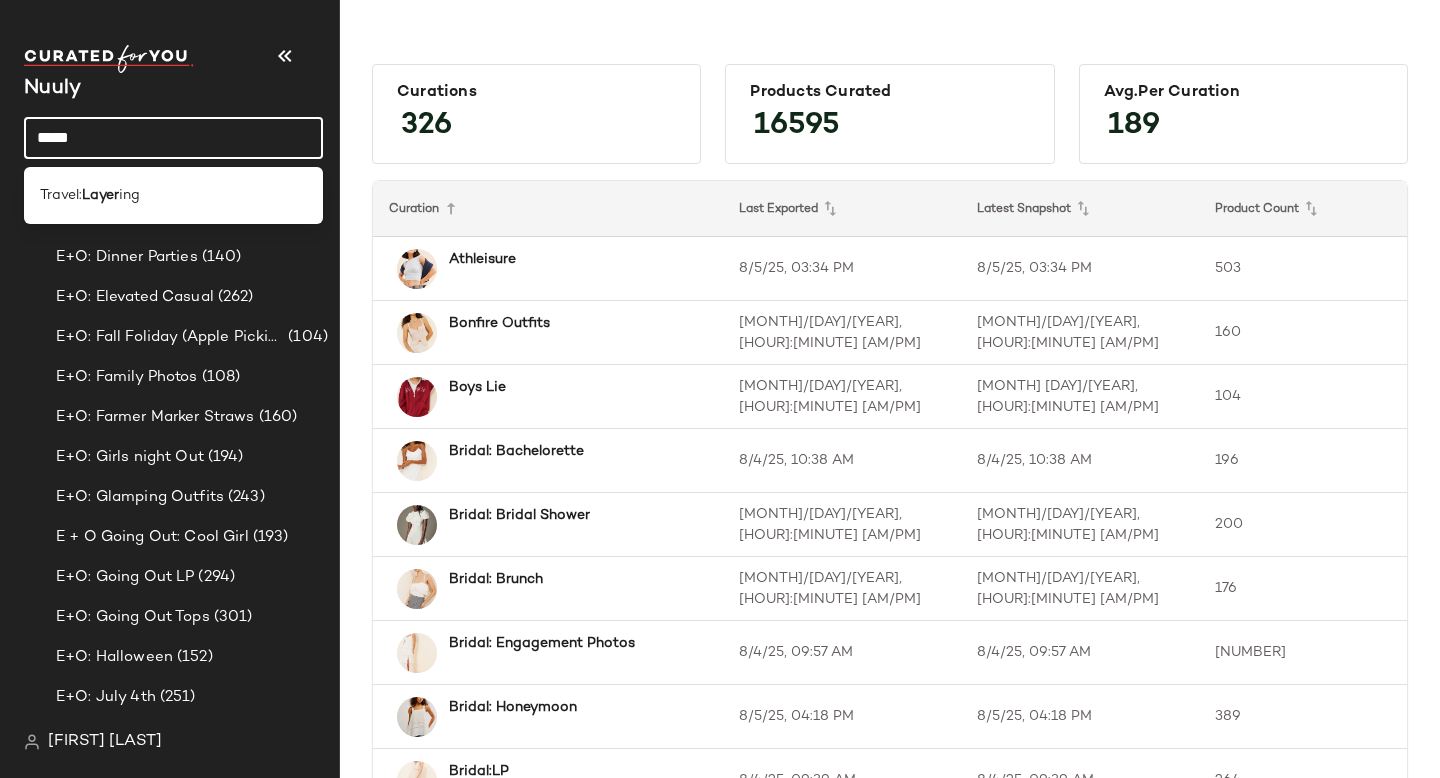 drag, startPoint x: 117, startPoint y: 143, endPoint x: 0, endPoint y: 135, distance: 117.273186 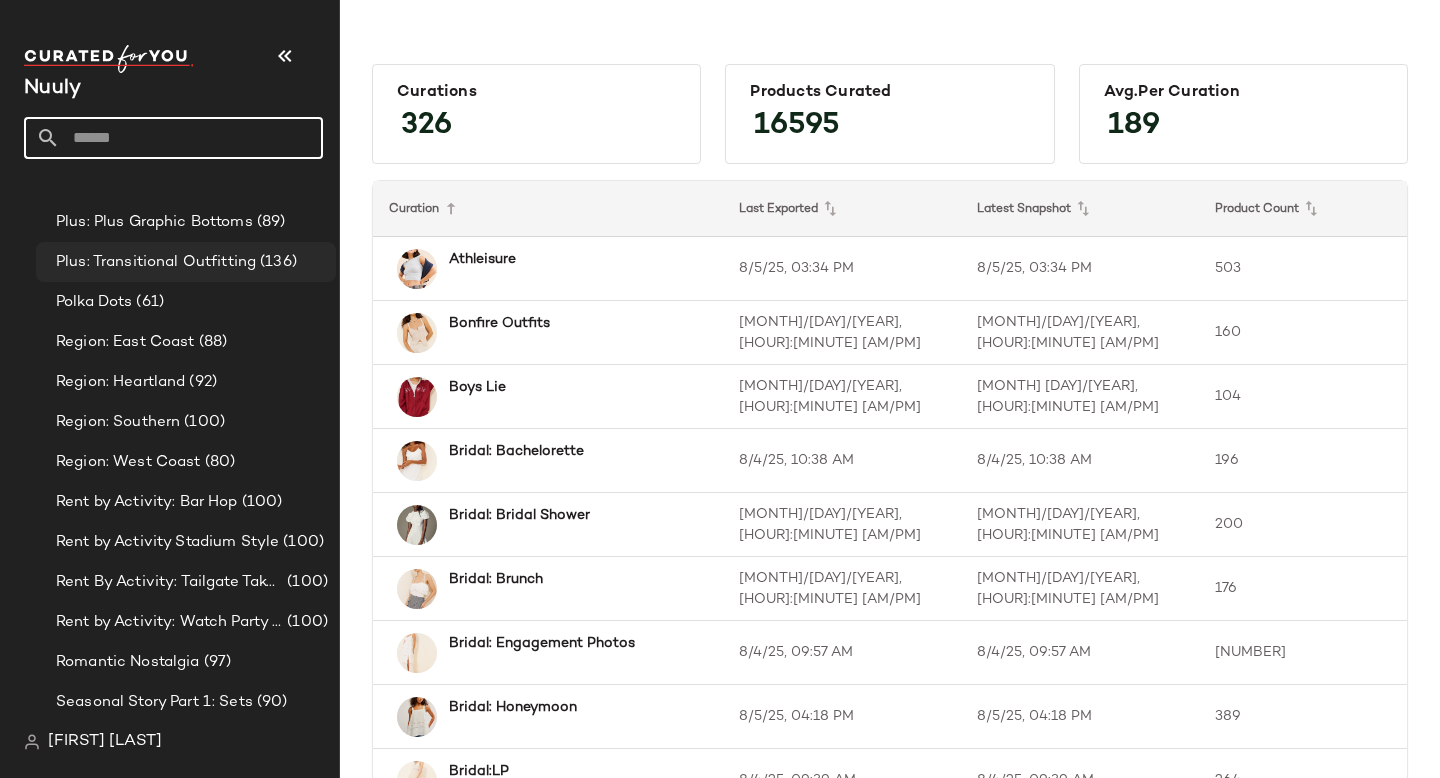 scroll, scrollTop: 7803, scrollLeft: 0, axis: vertical 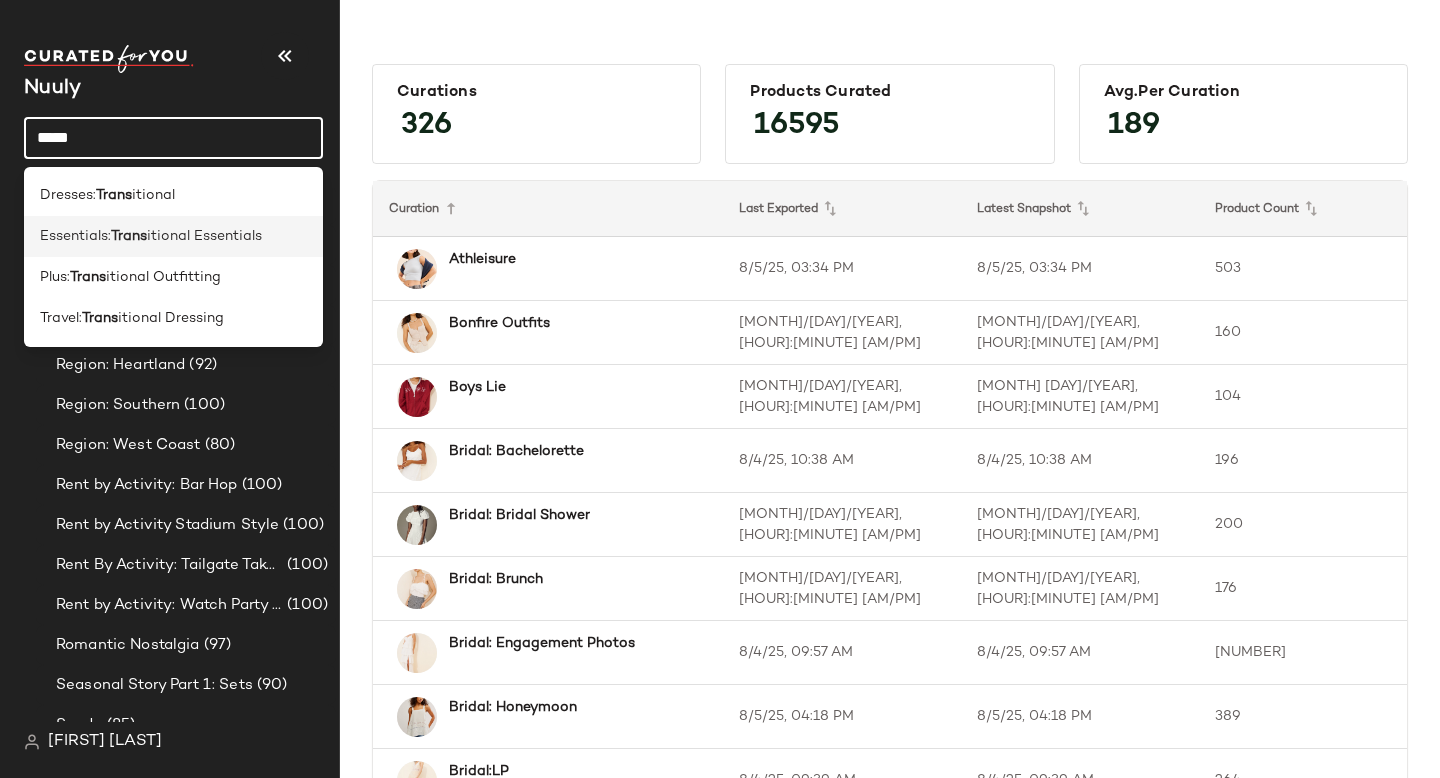 type on "*****" 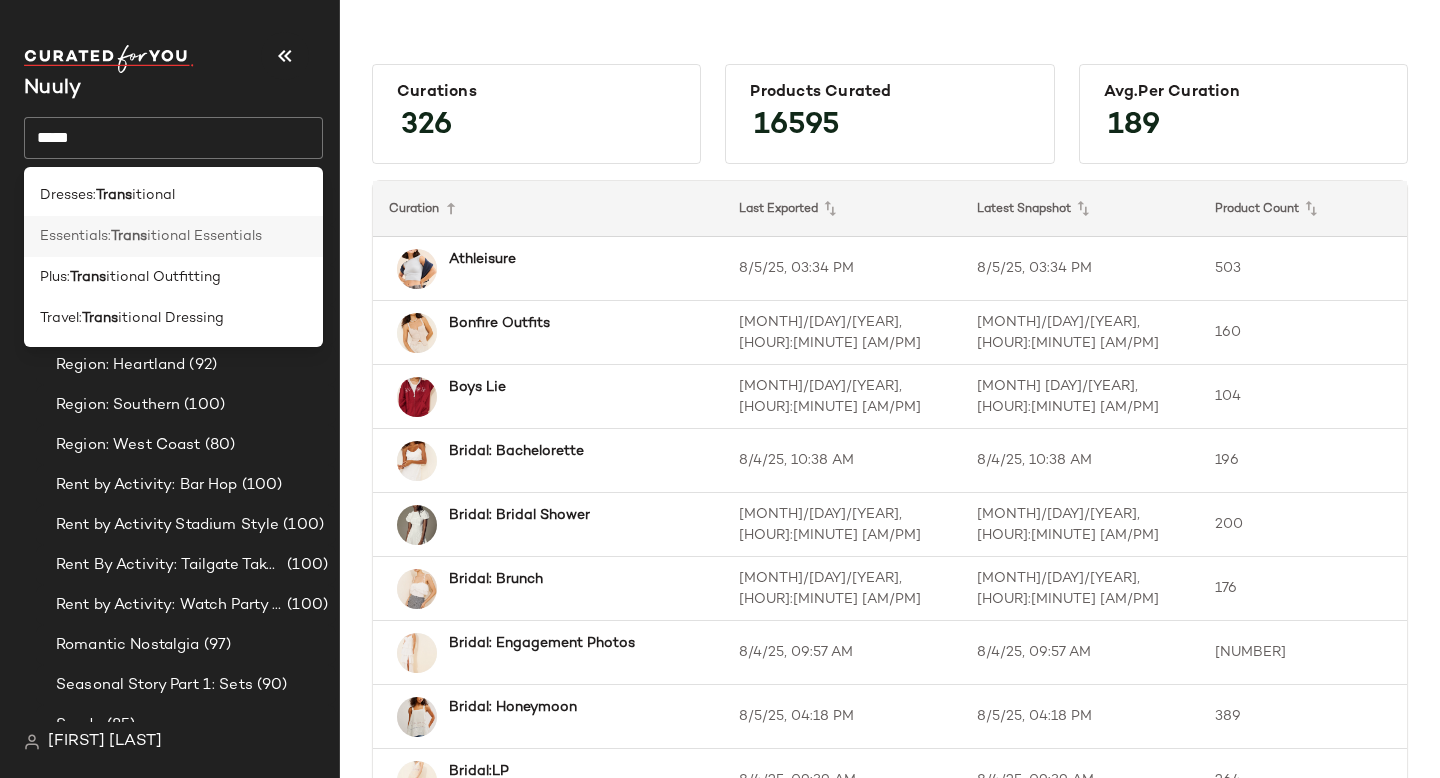click on "Trans" at bounding box center (129, 236) 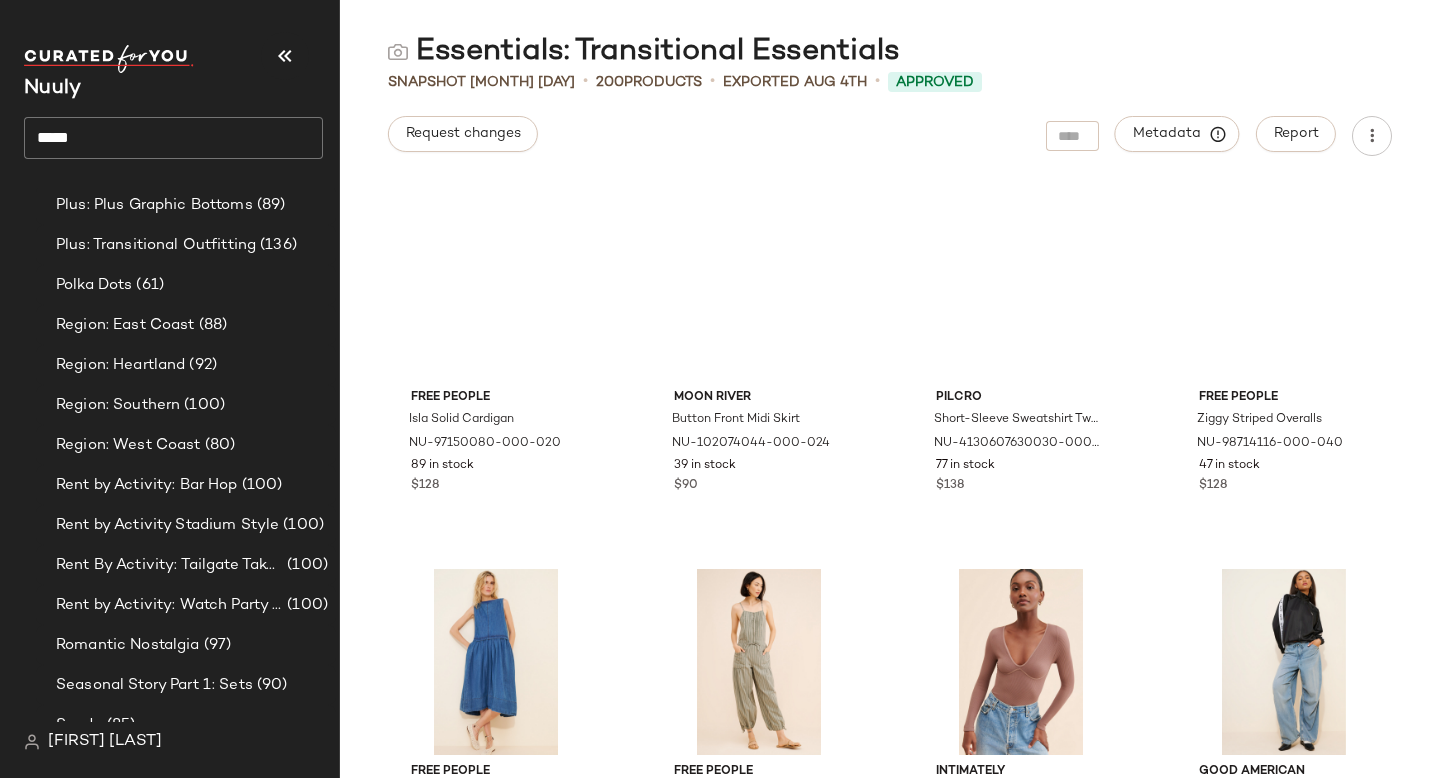 scroll, scrollTop: 0, scrollLeft: 0, axis: both 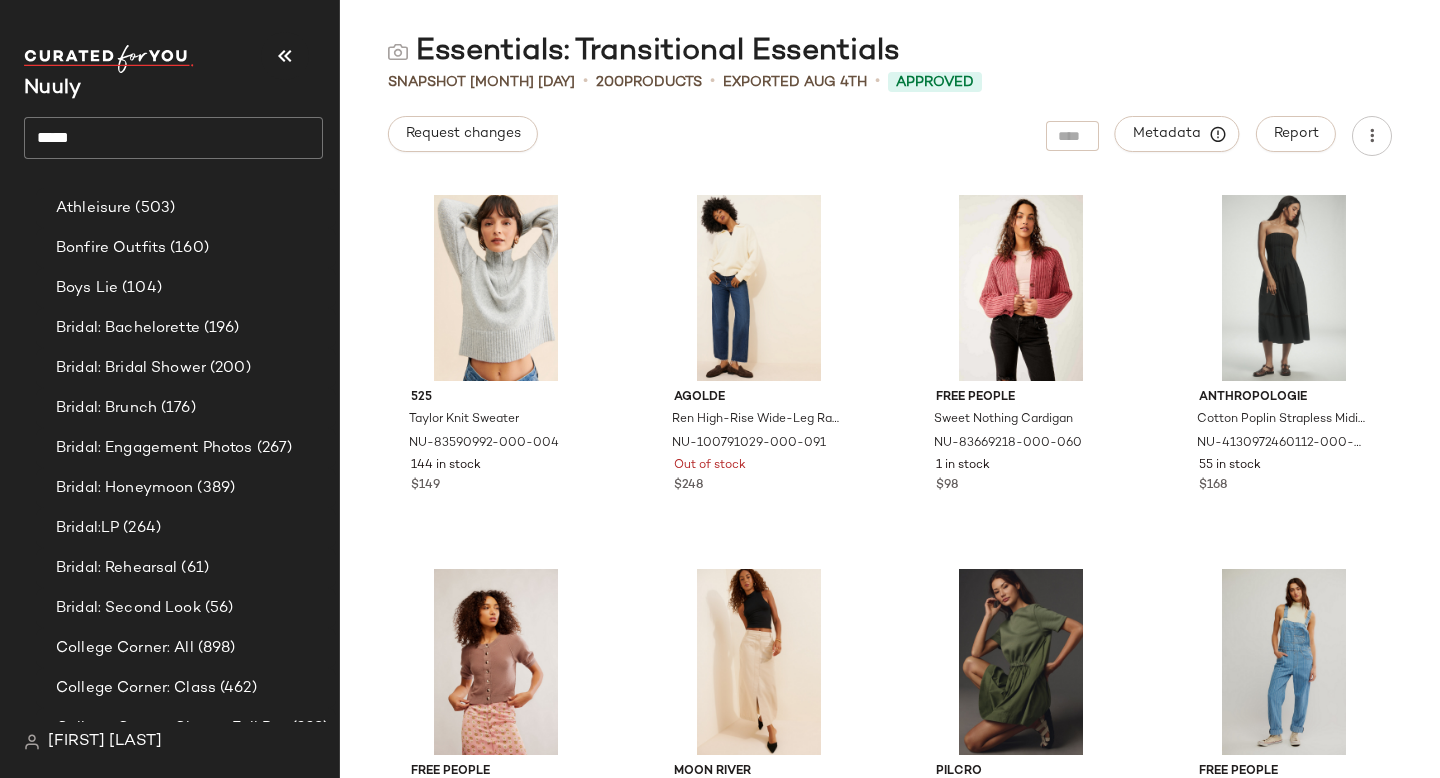 click on "Request changes   Metadata   Report" 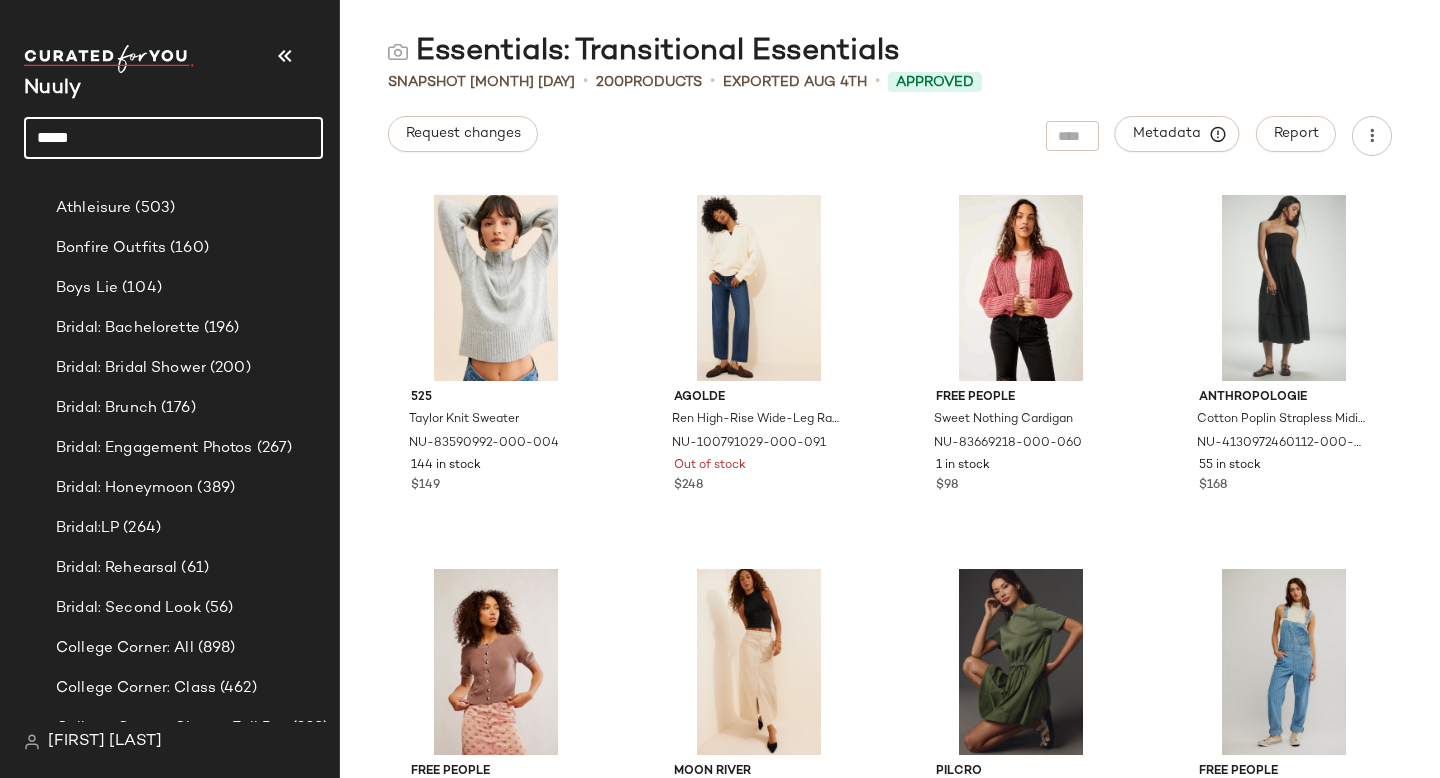 drag, startPoint x: 125, startPoint y: 138, endPoint x: 0, endPoint y: 139, distance: 125.004 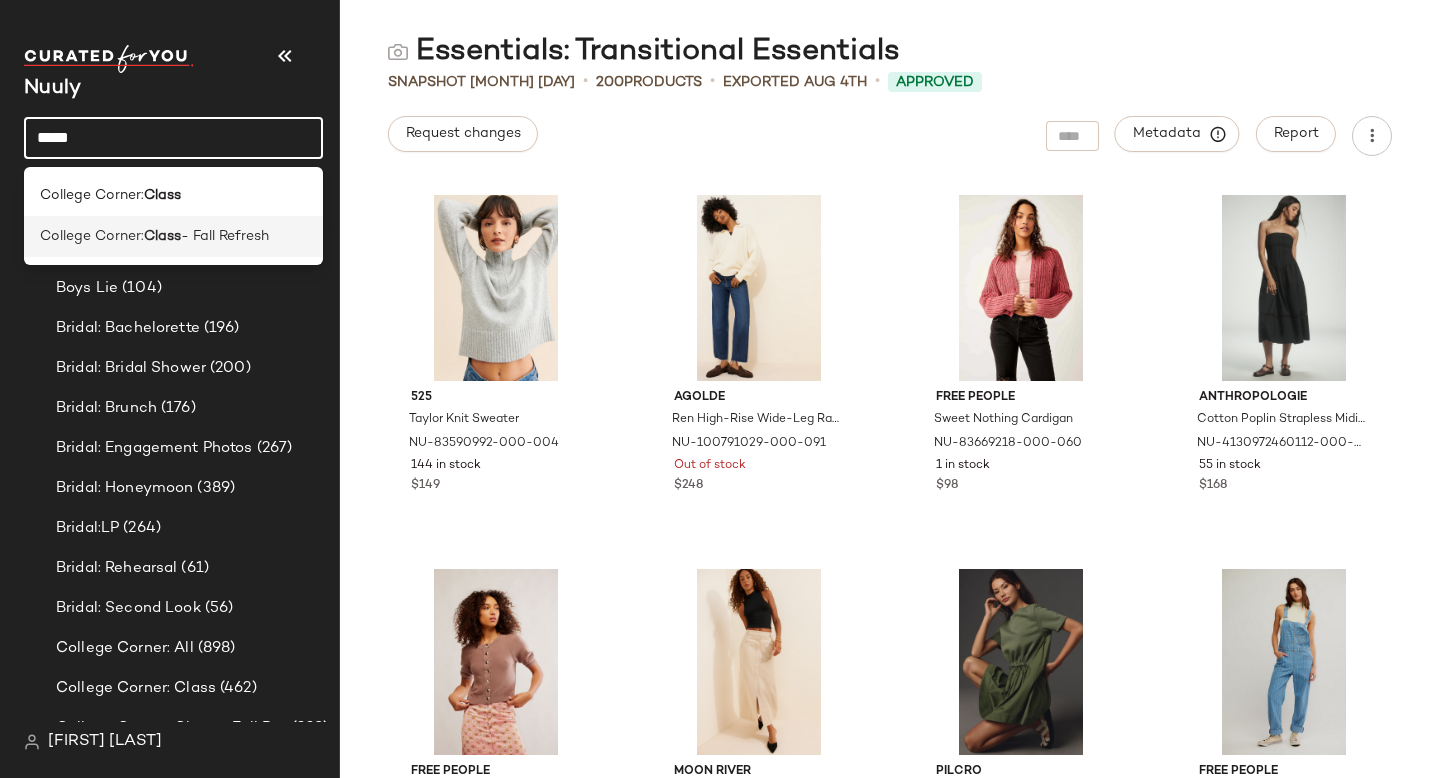 type on "*****" 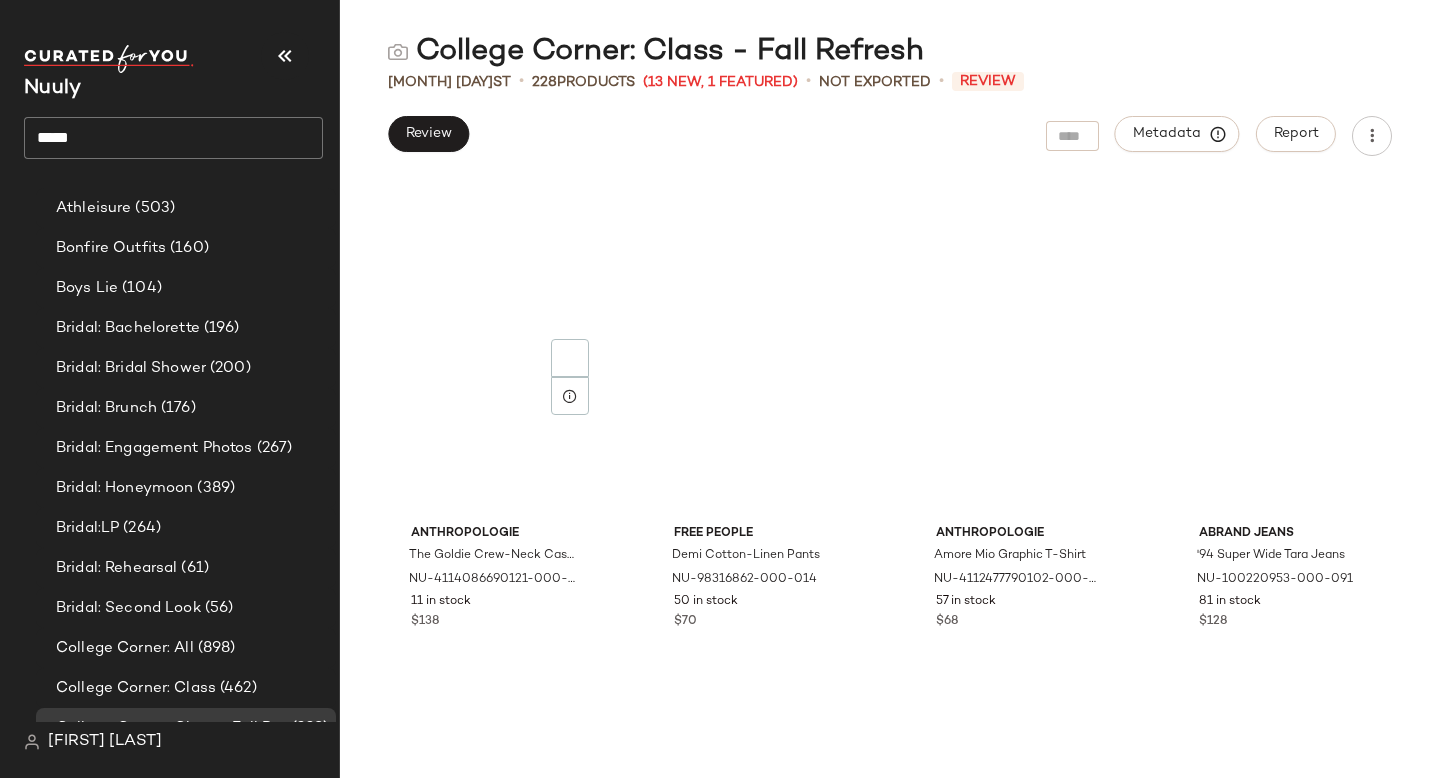 scroll, scrollTop: 0, scrollLeft: 0, axis: both 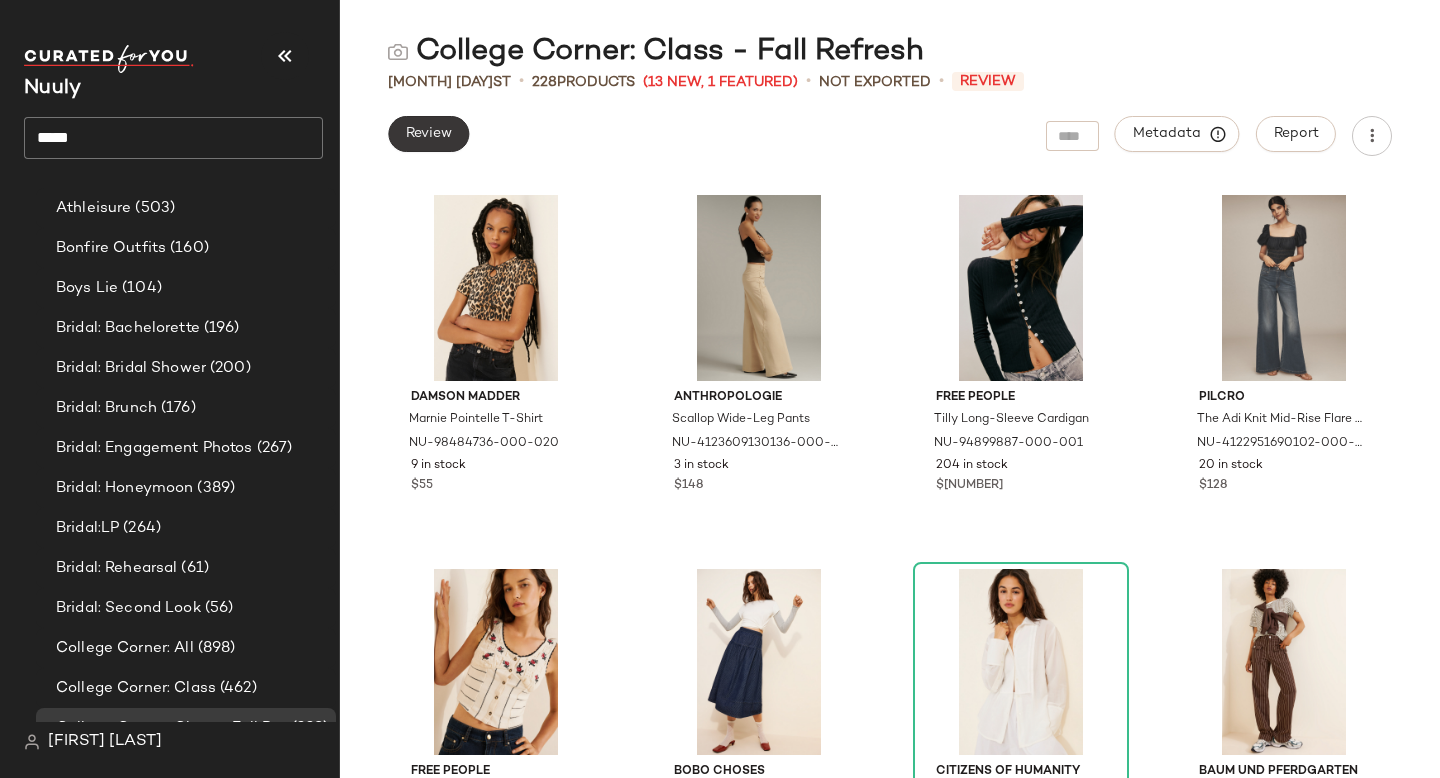 click on "Review" at bounding box center [428, 134] 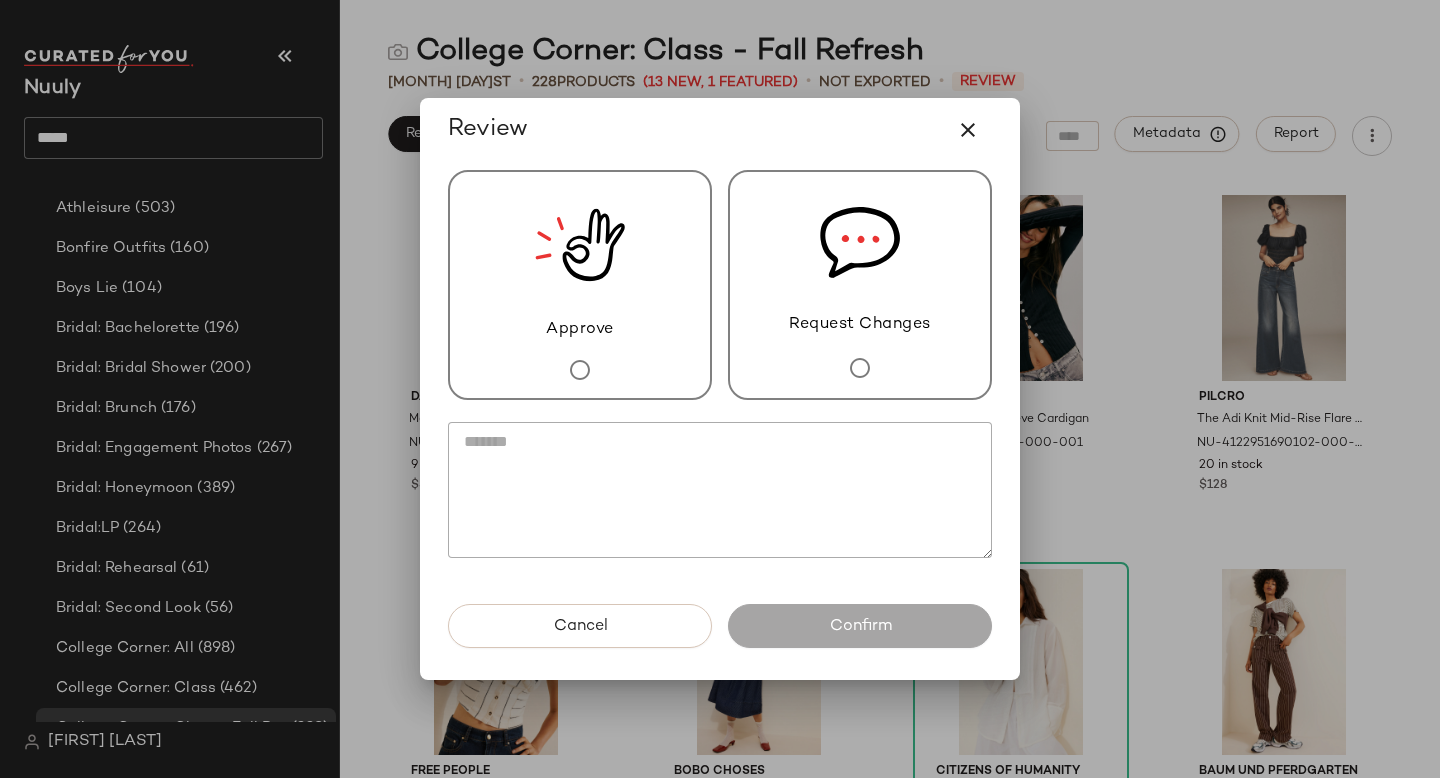 click on "Approve" at bounding box center [580, 330] 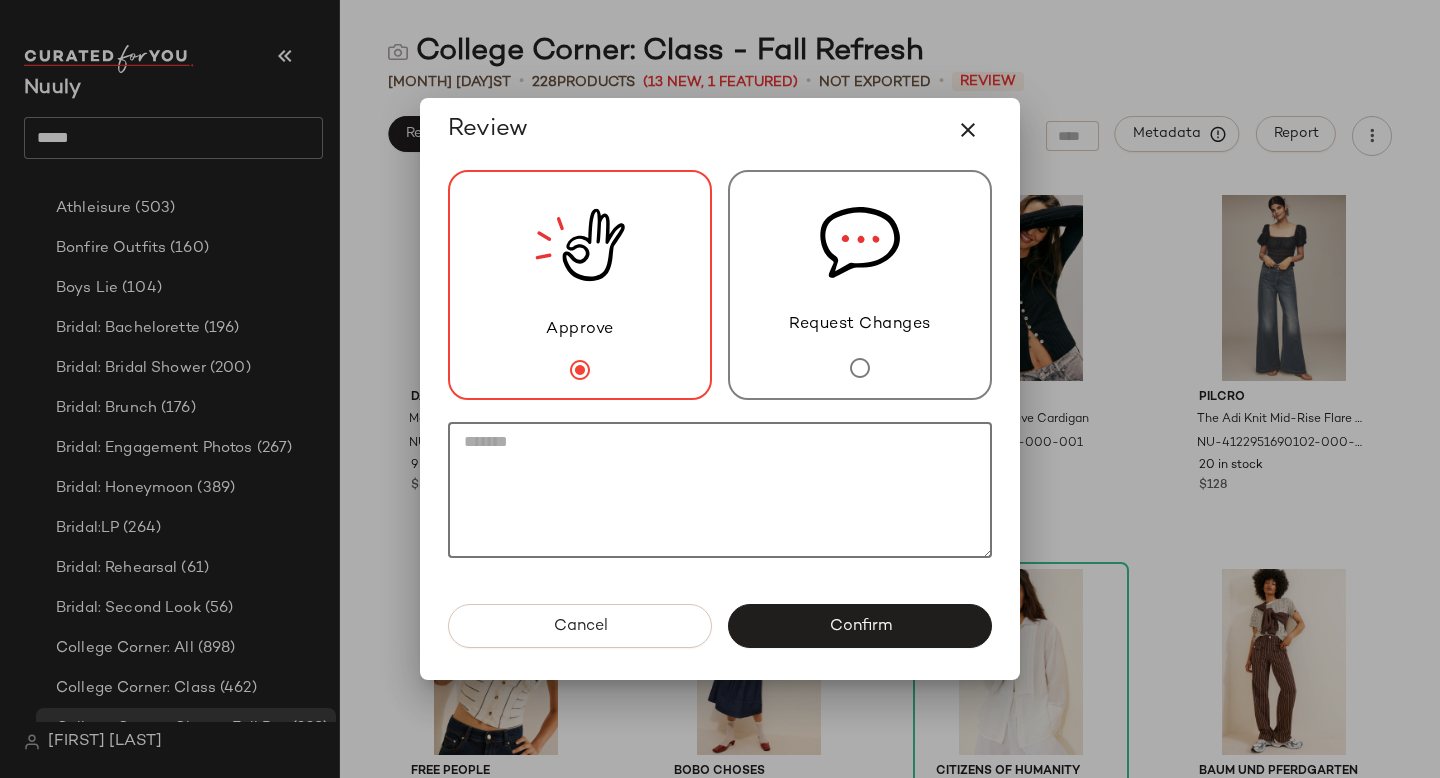 click 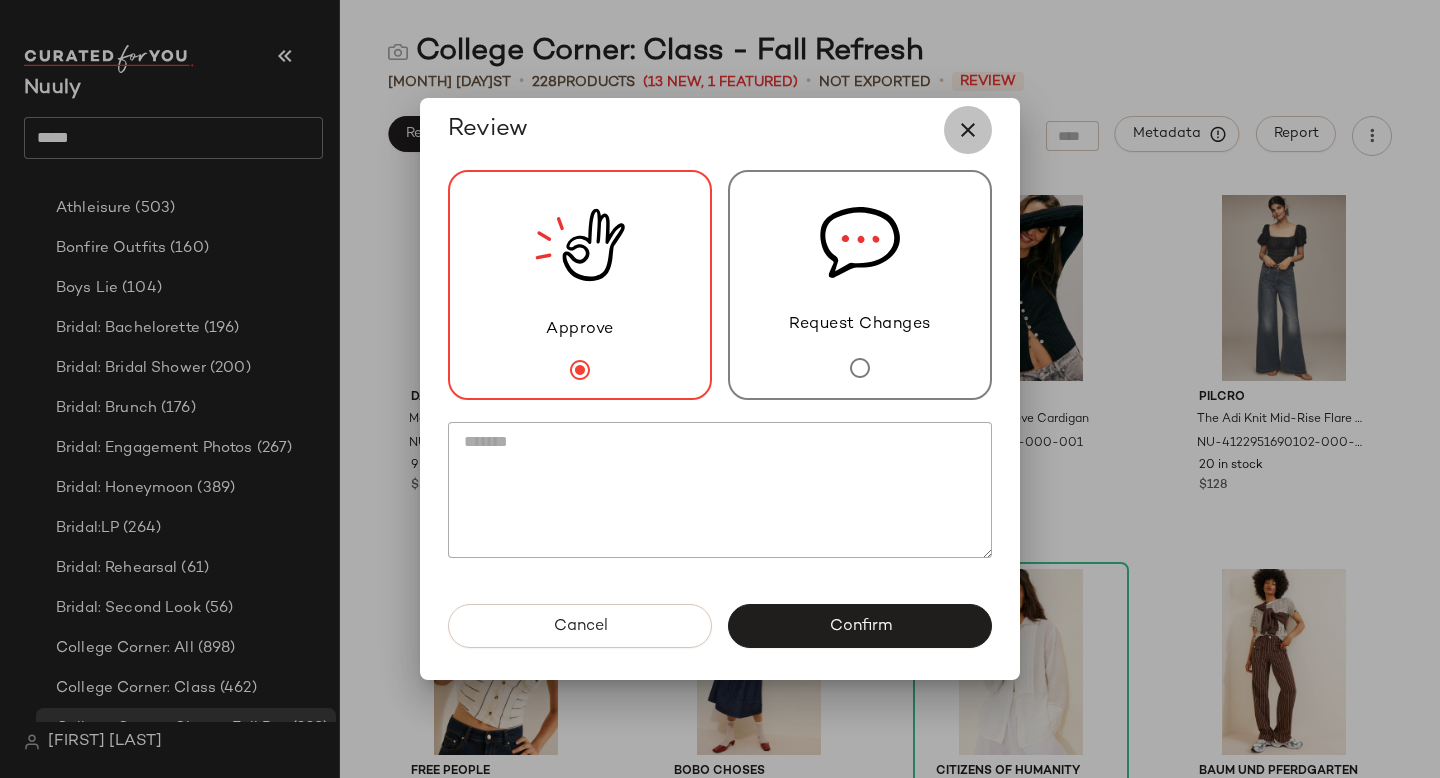 click at bounding box center [968, 130] 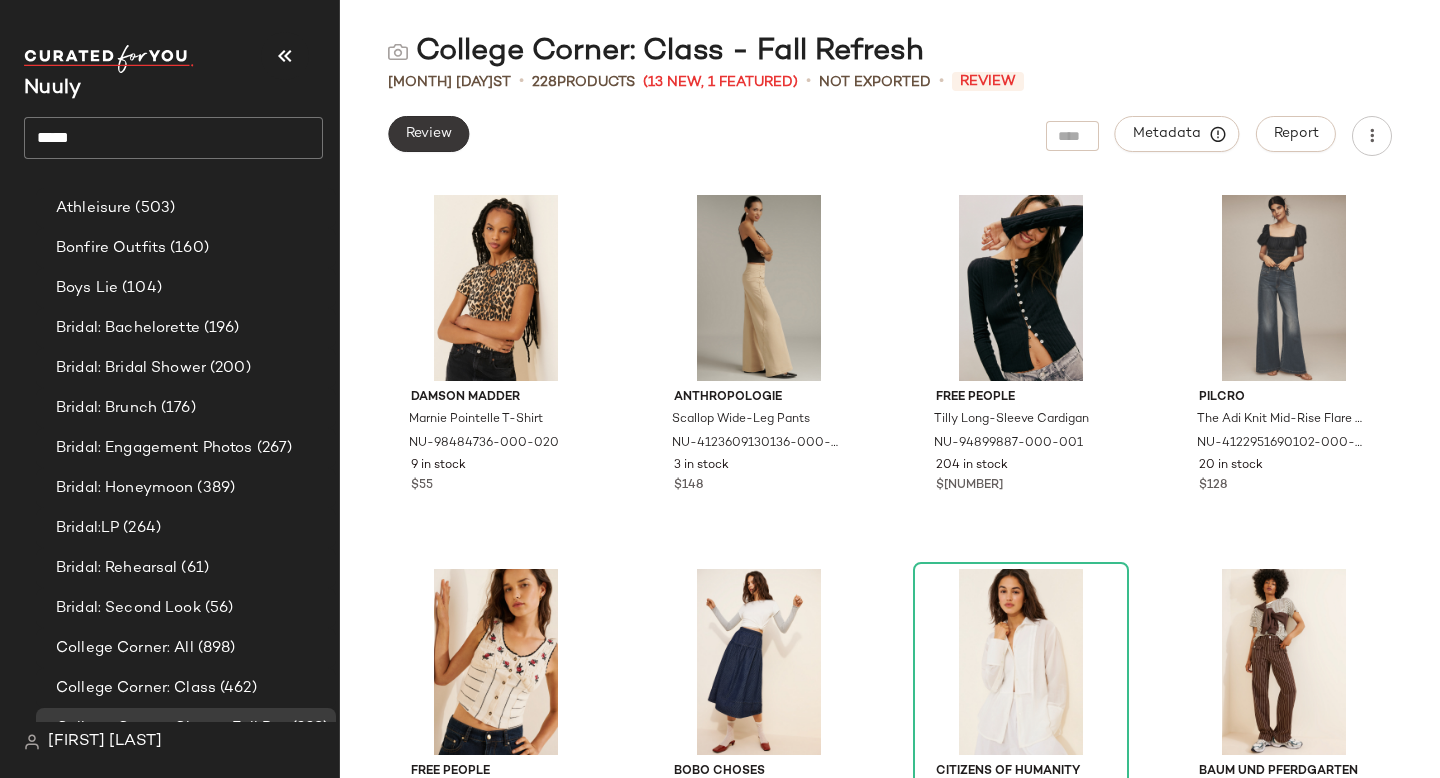 click on "Review" 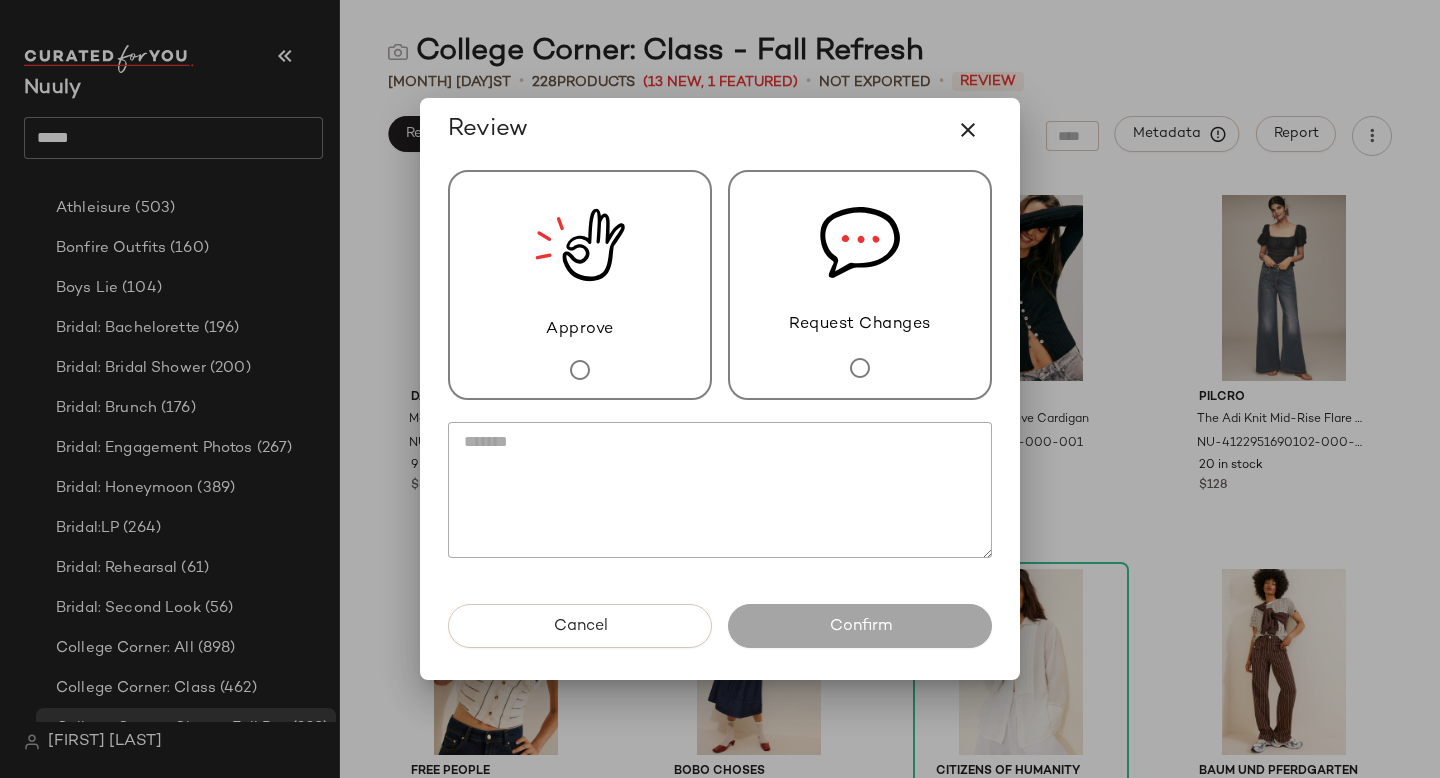 click on "Approve" at bounding box center (580, 285) 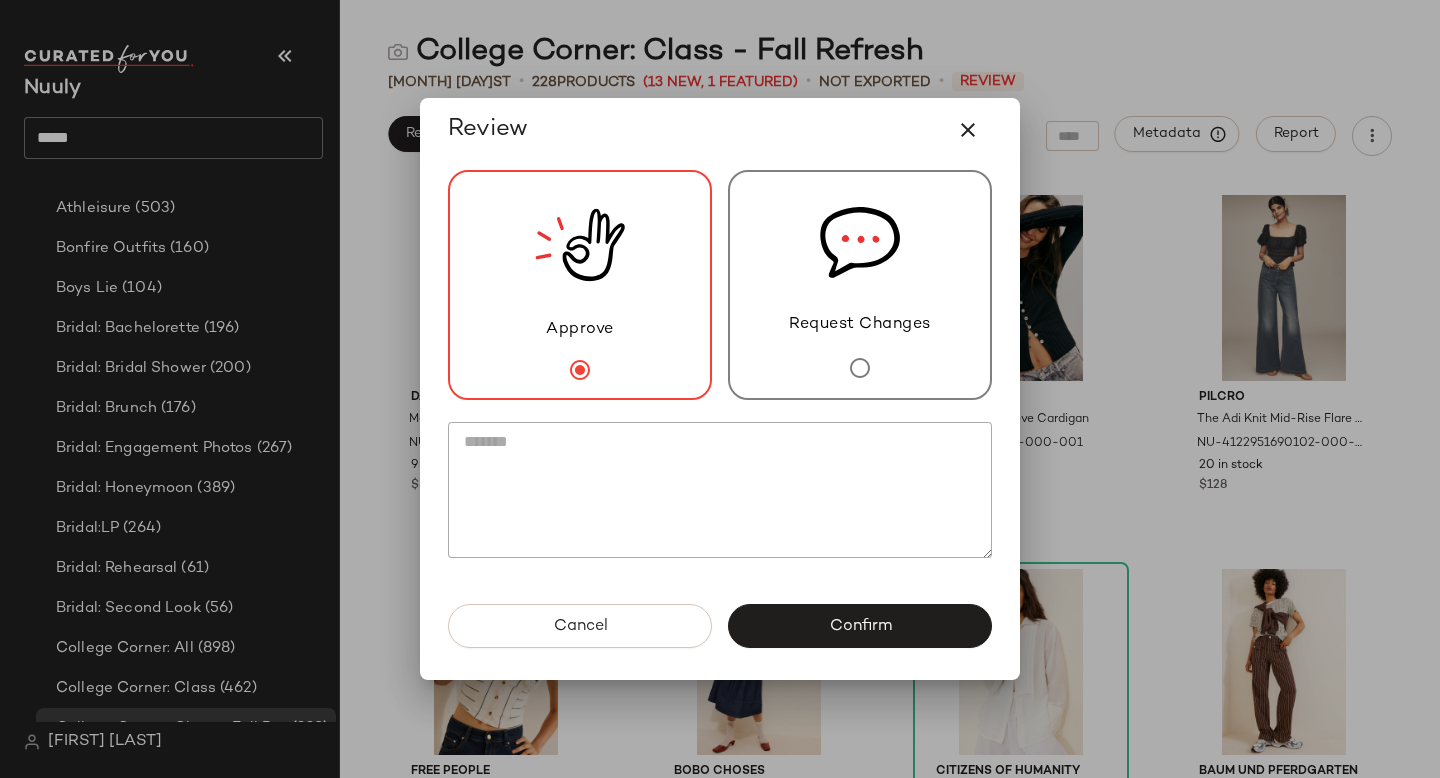 click 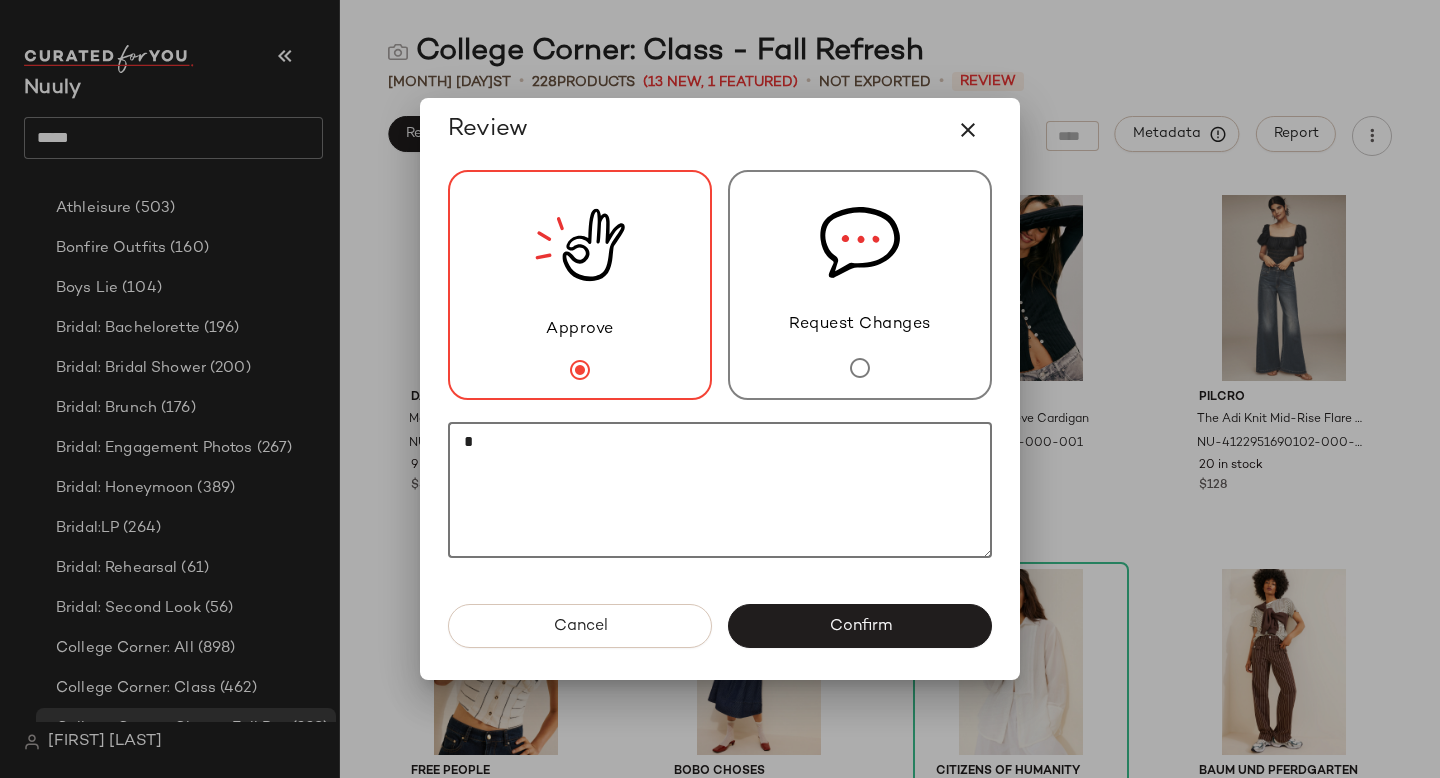 click 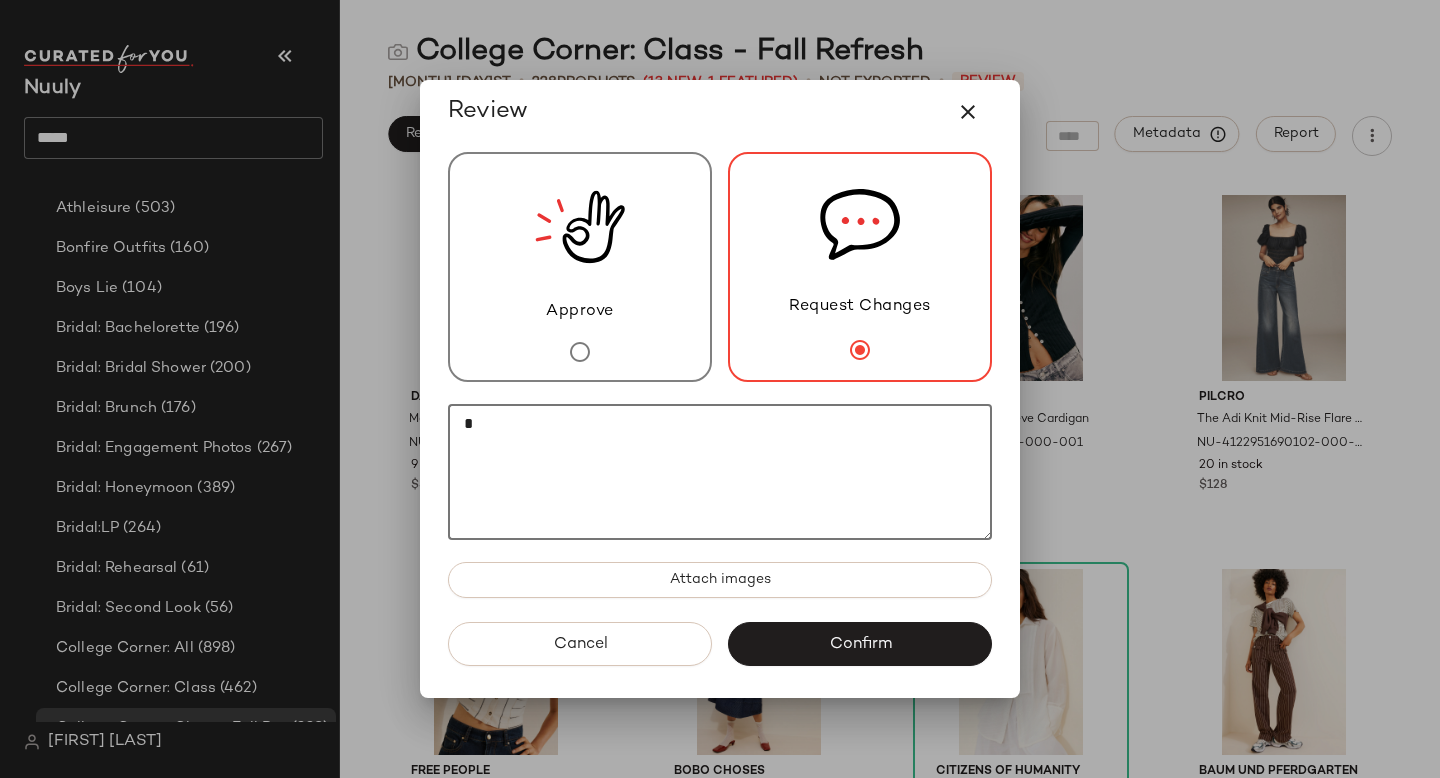 click on "*" 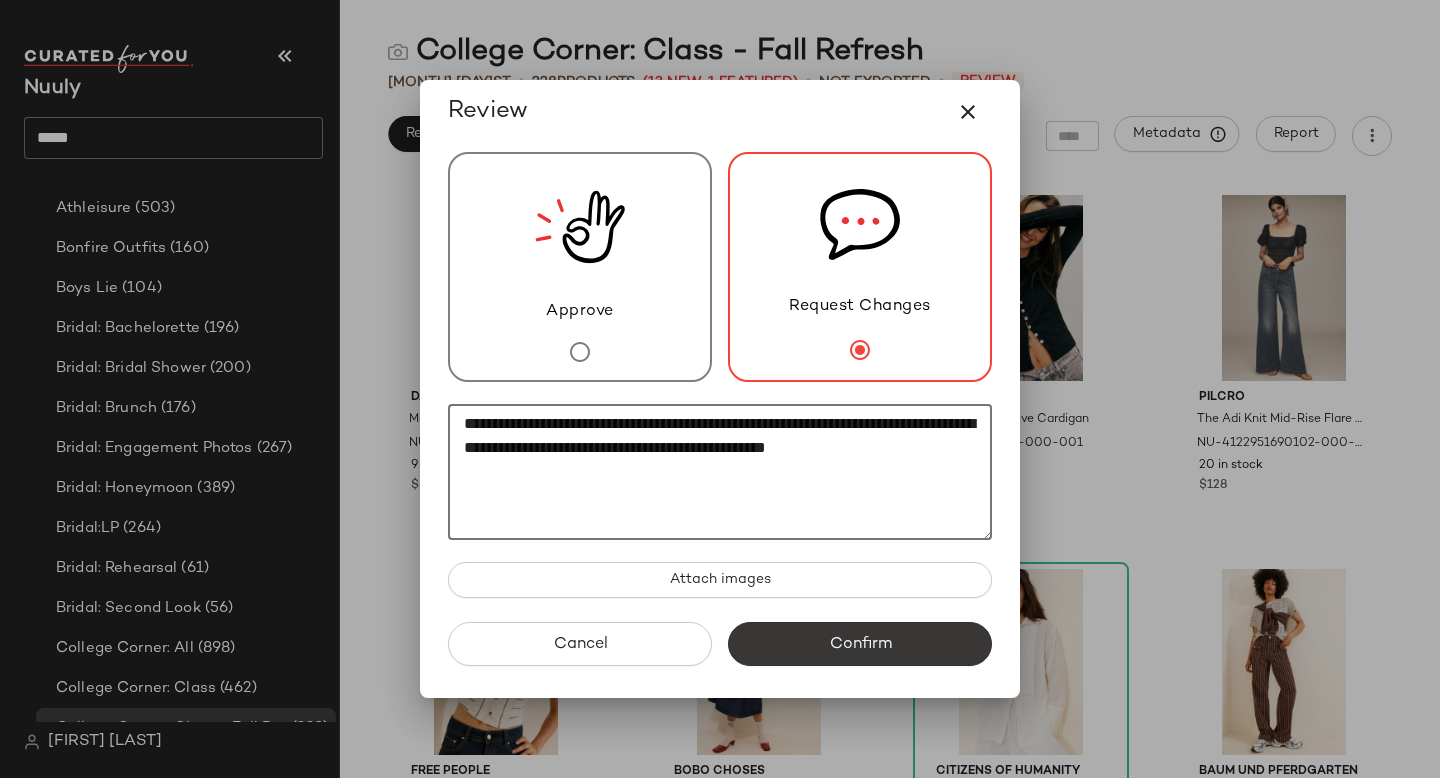 type on "**********" 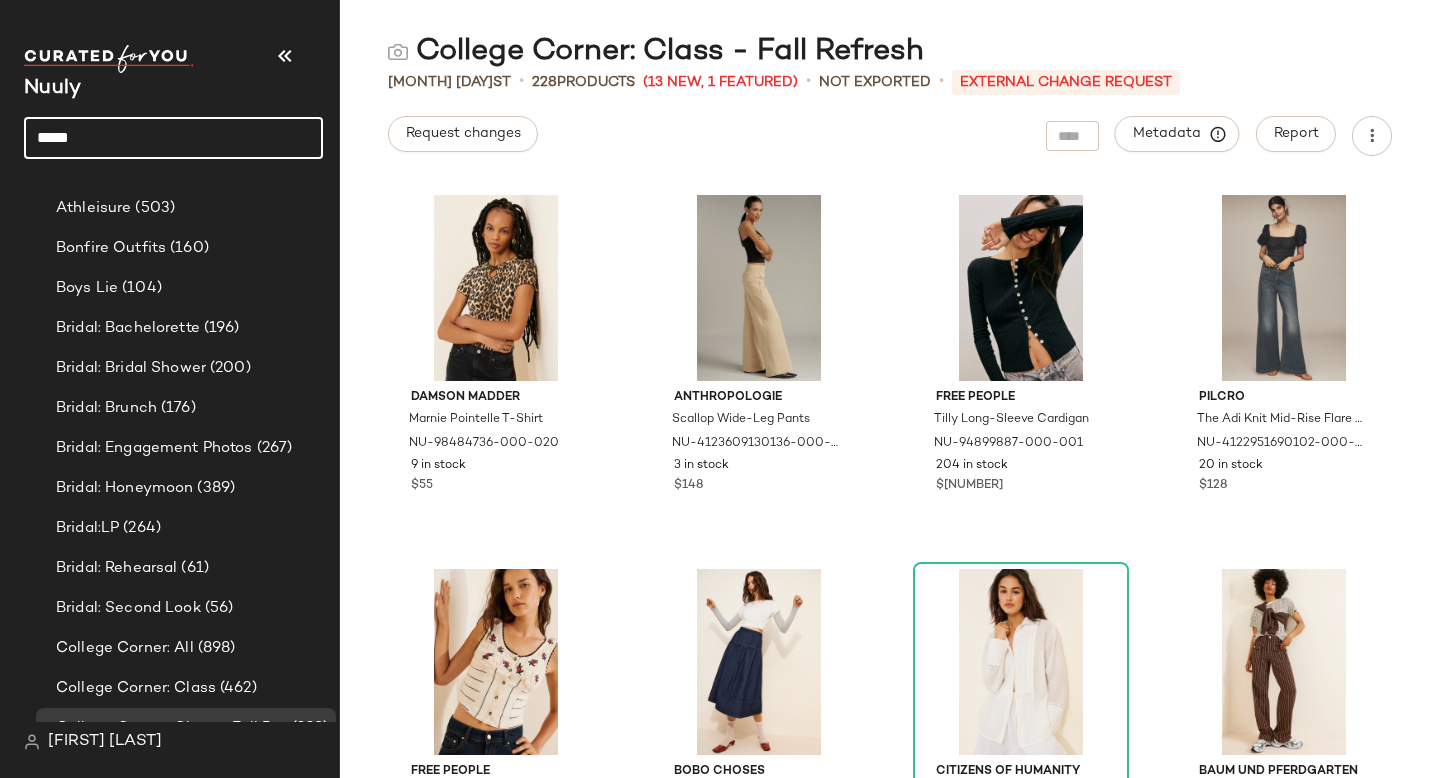 drag, startPoint x: 137, startPoint y: 146, endPoint x: 1, endPoint y: 145, distance: 136.00368 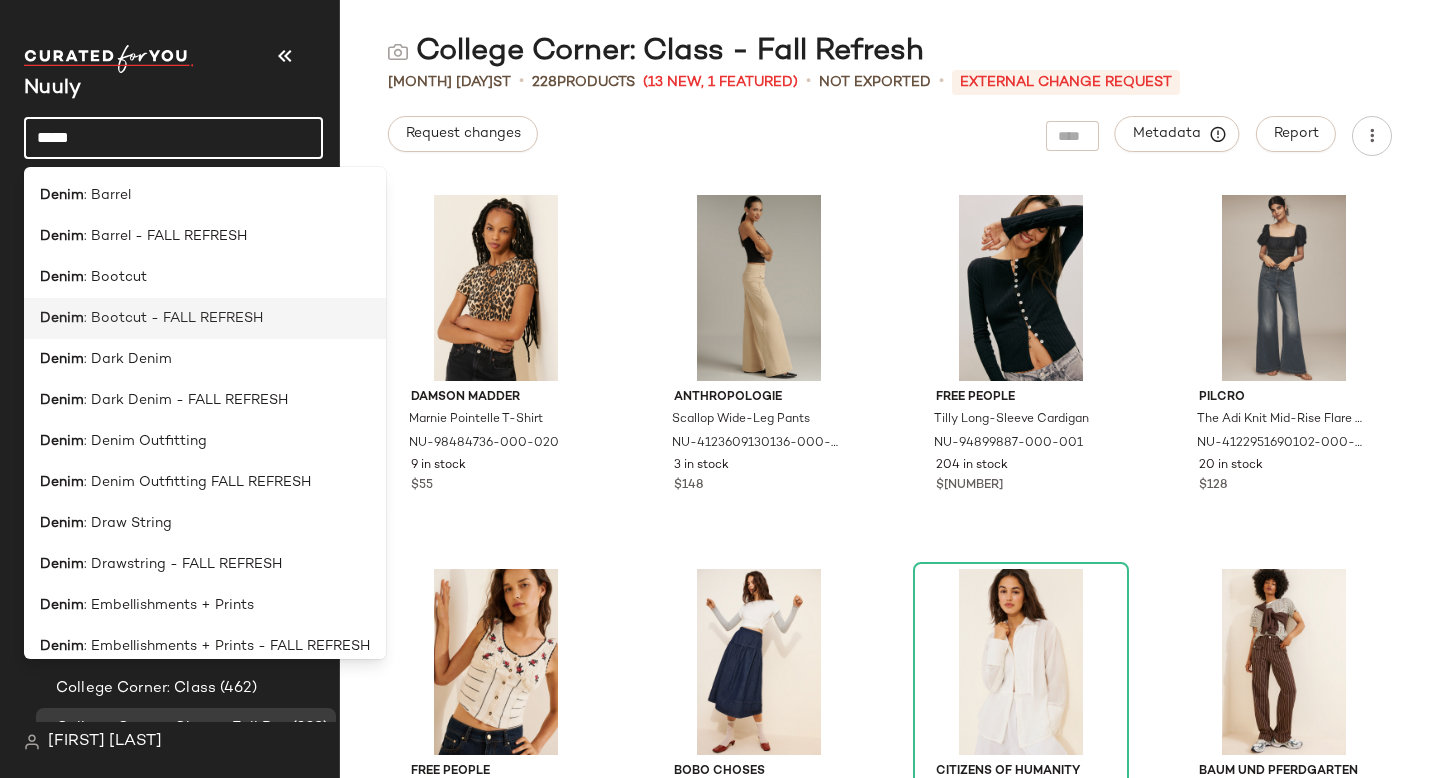 click on ": Bootcut - FALL REFRESH" at bounding box center (173, 318) 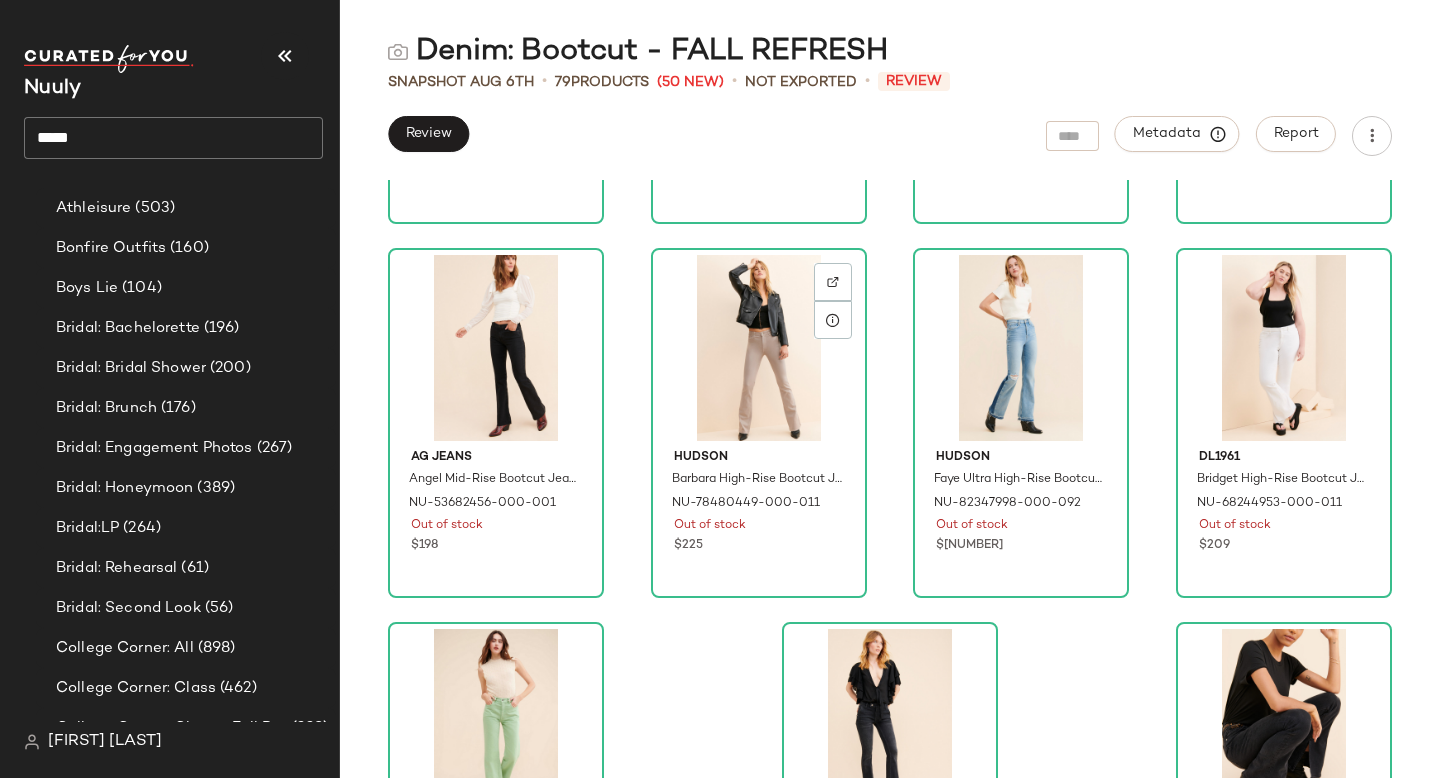 scroll, scrollTop: 6898, scrollLeft: 0, axis: vertical 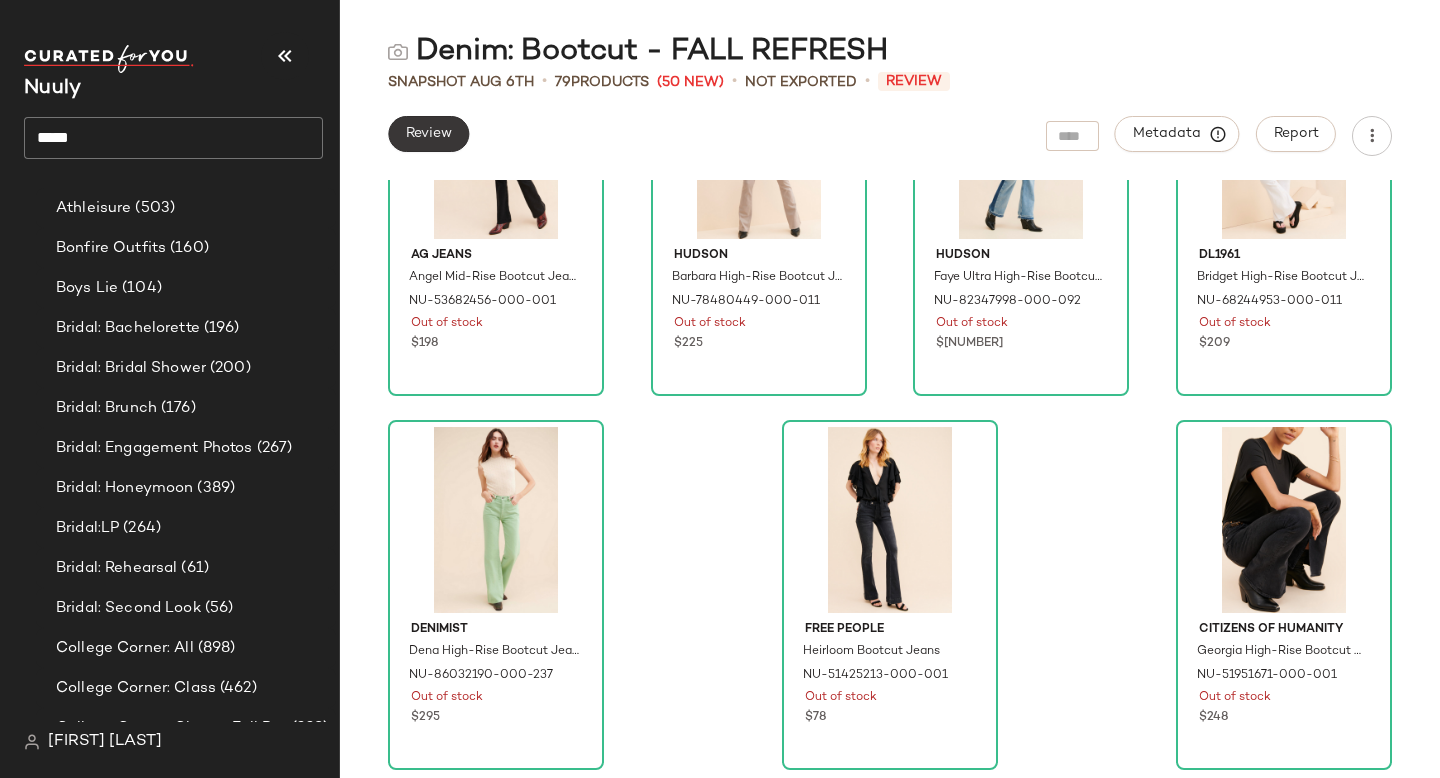 click on "Review" 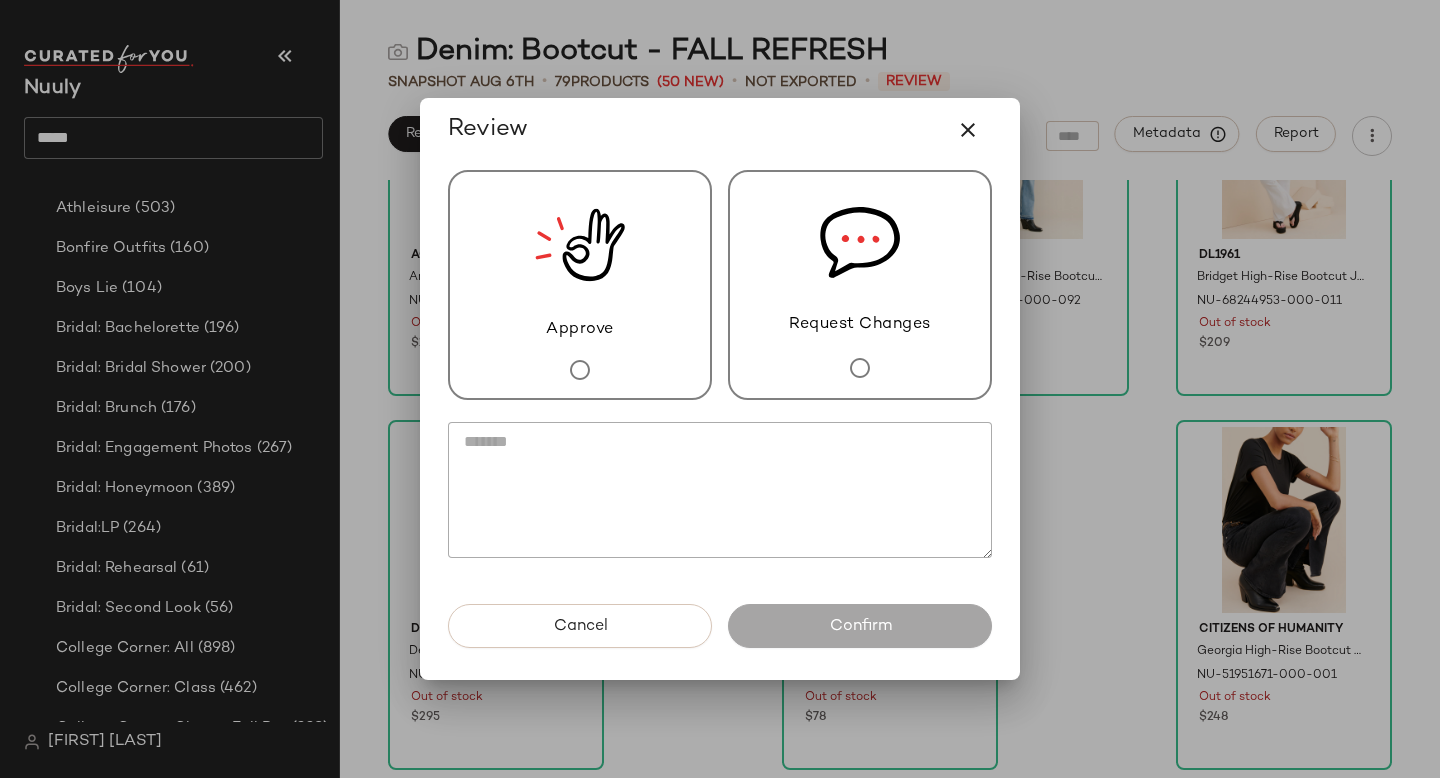 click on "Approve" at bounding box center (580, 285) 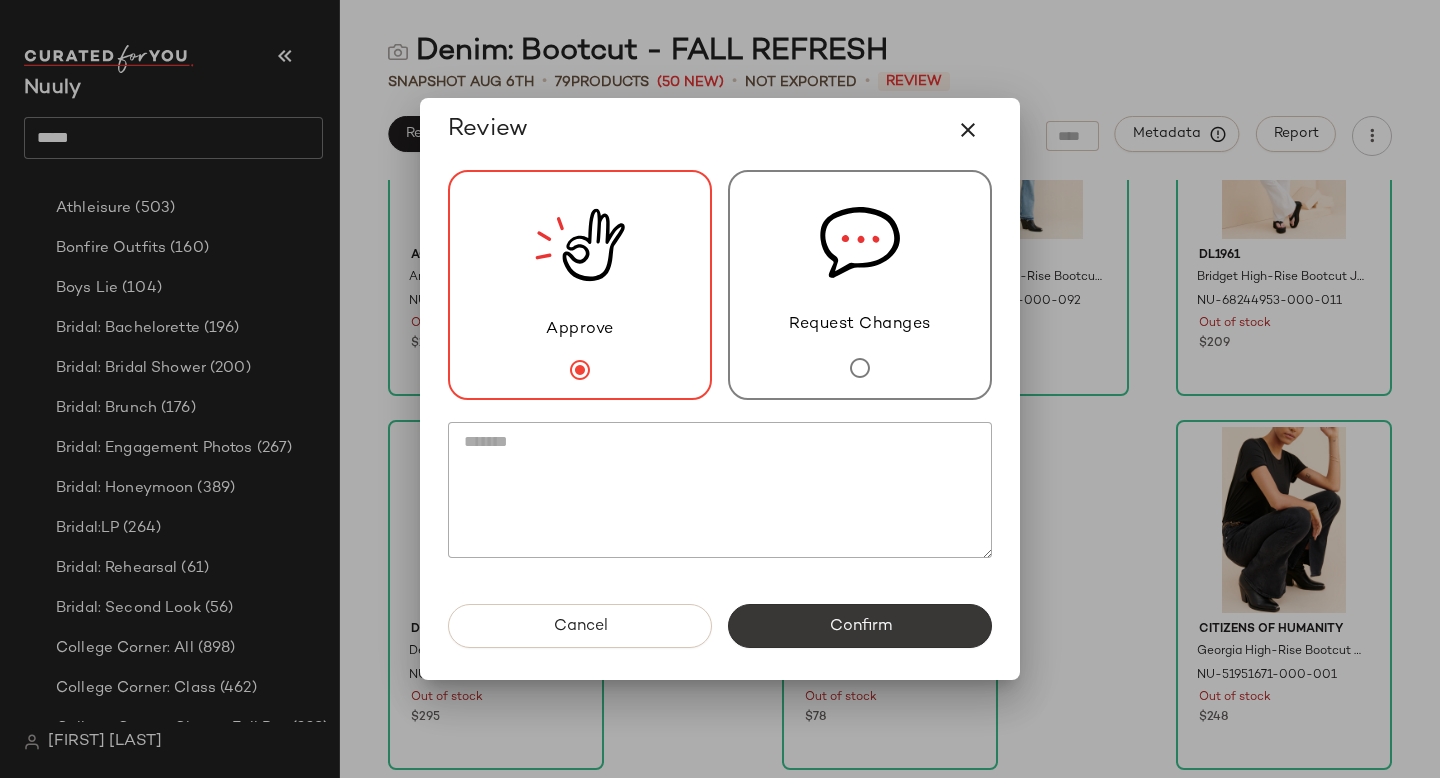 click on "Confirm" 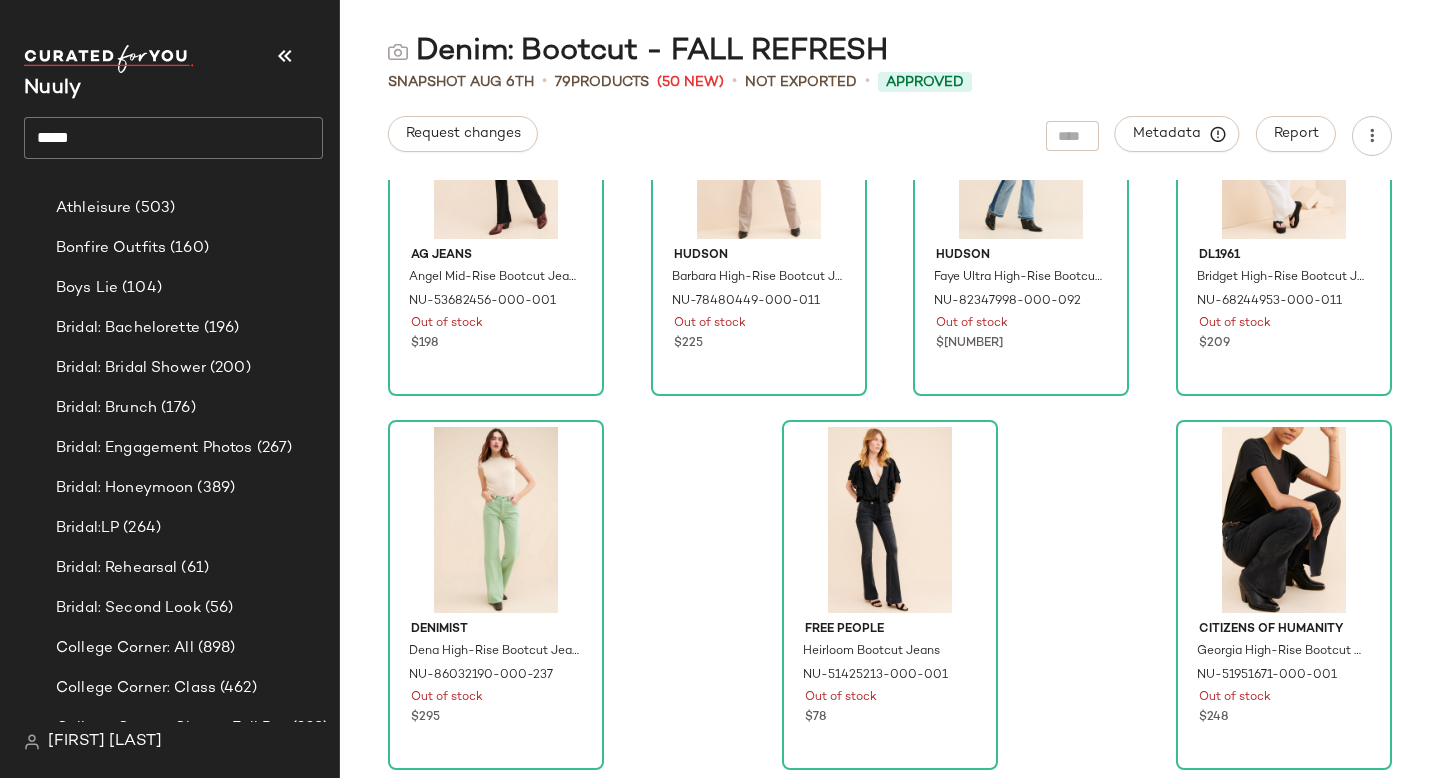 click on "*****" 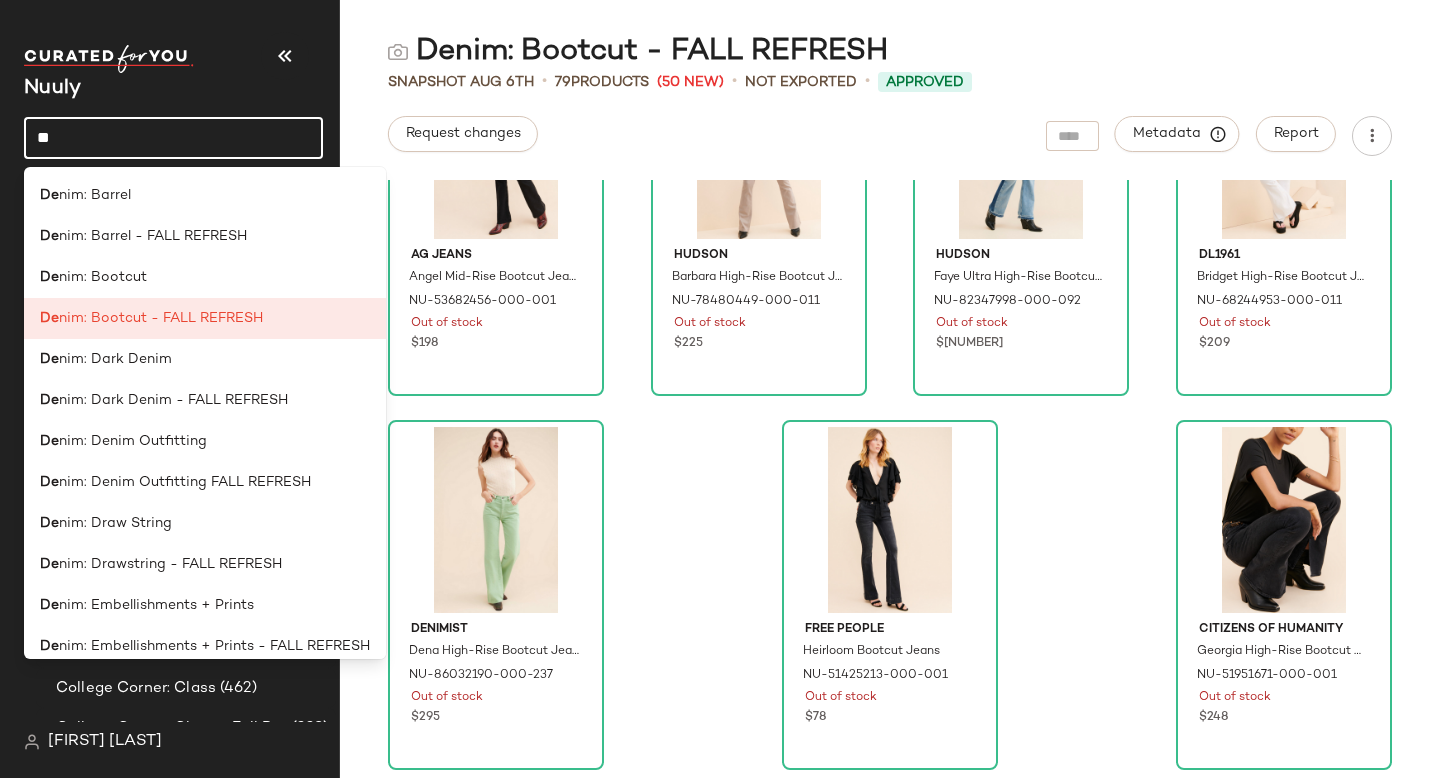 type on "*" 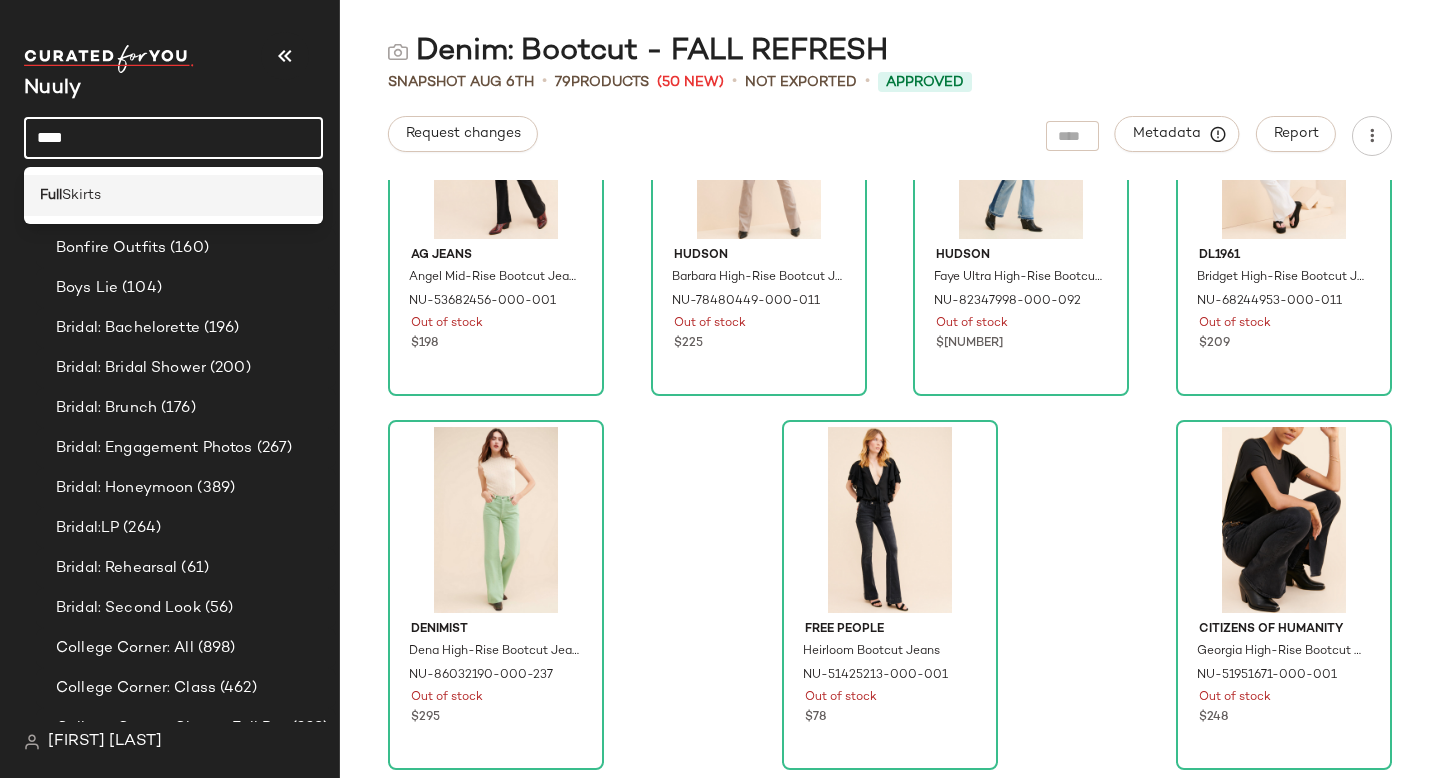 type on "****" 